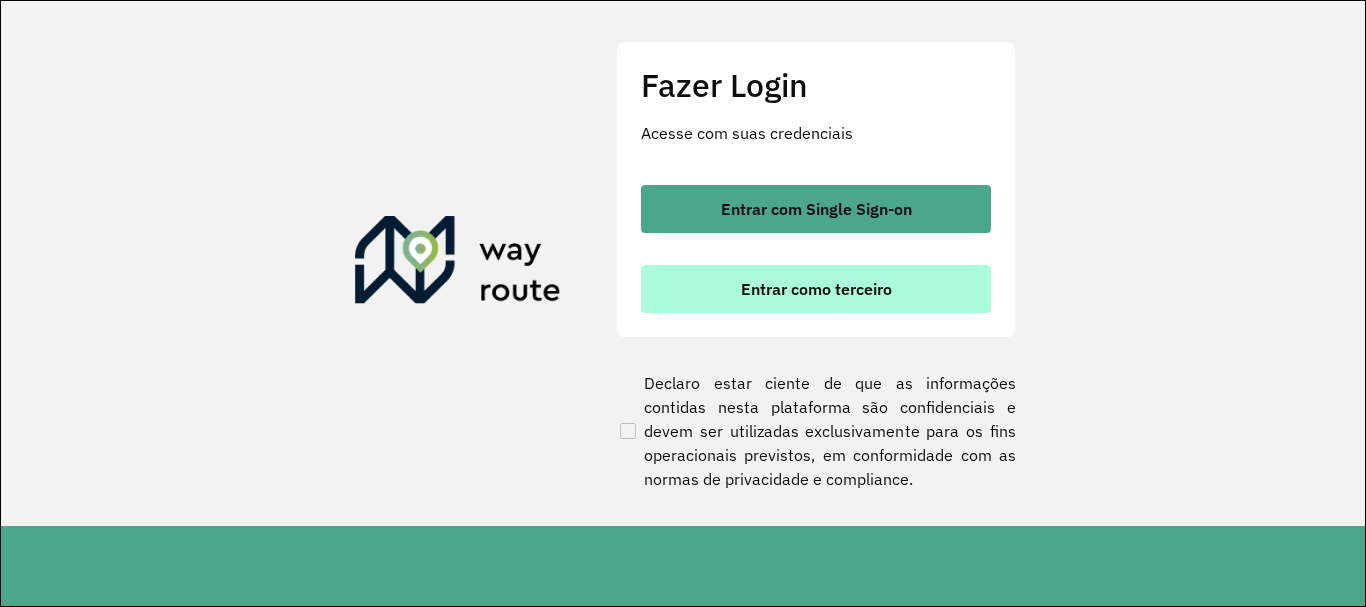 scroll, scrollTop: 0, scrollLeft: 0, axis: both 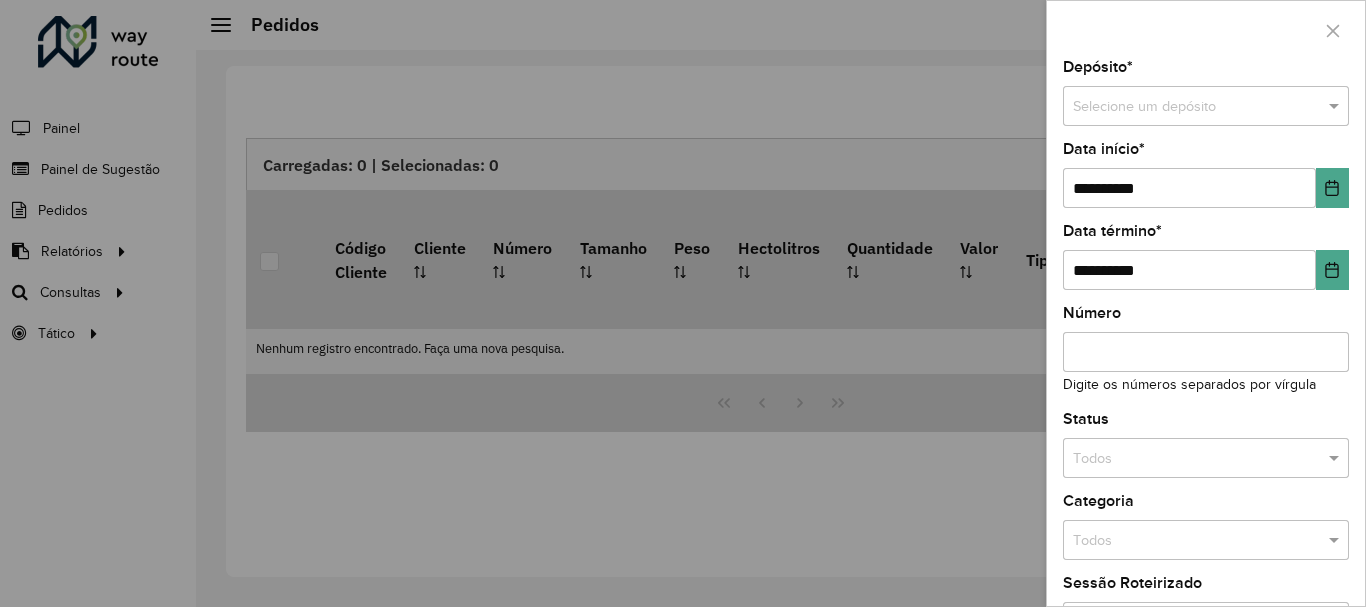 click at bounding box center (683, 303) 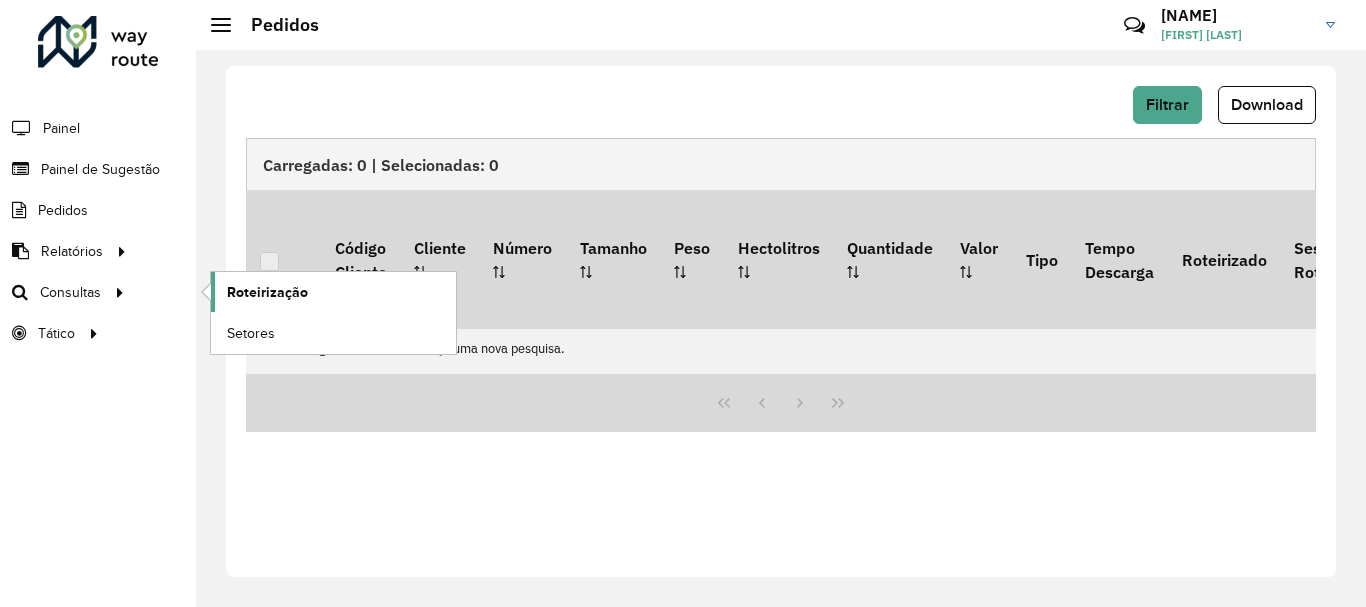 click on "Roteirização" 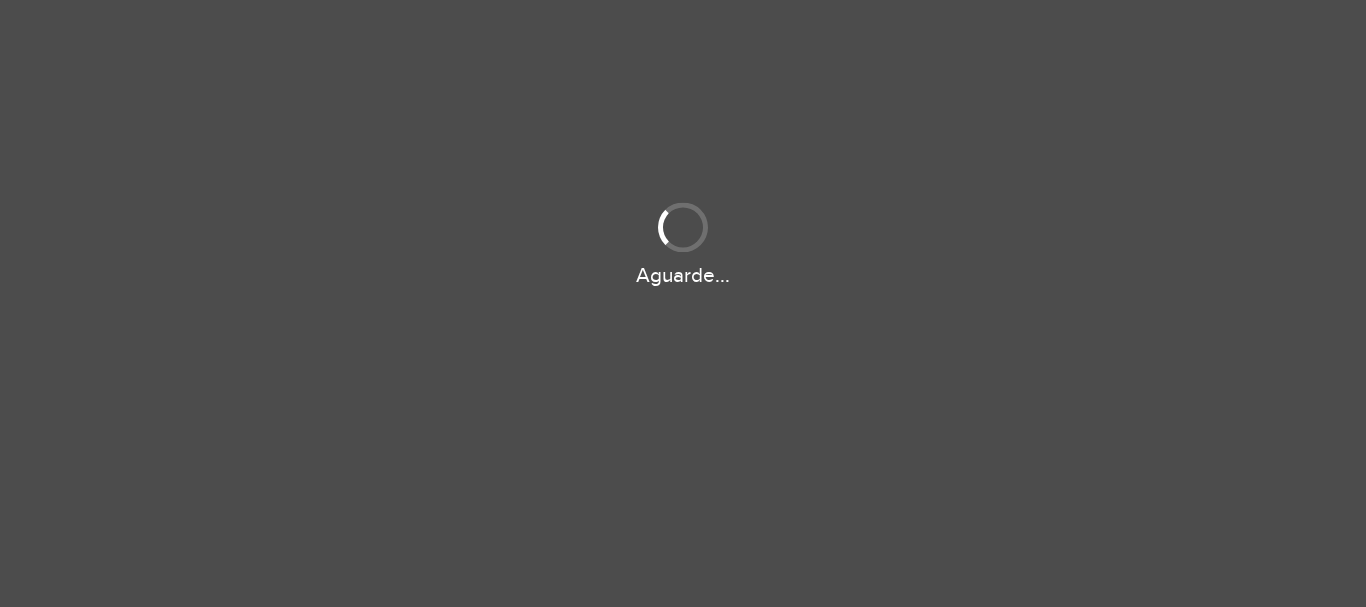 scroll, scrollTop: 0, scrollLeft: 0, axis: both 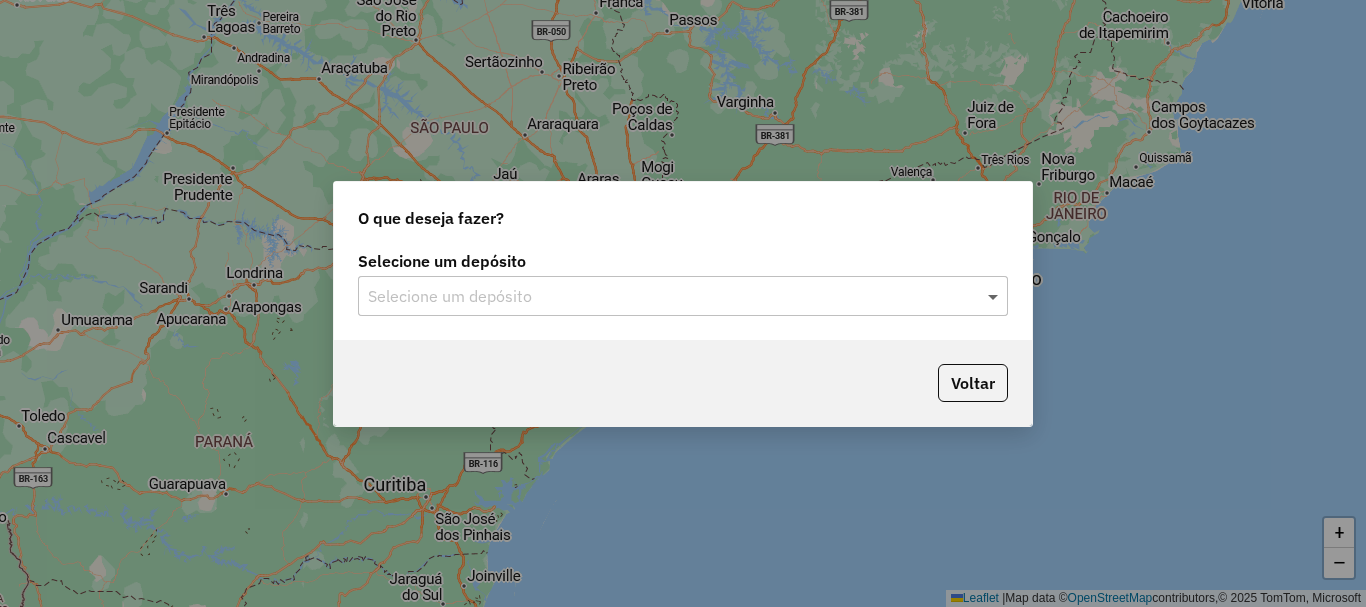 click 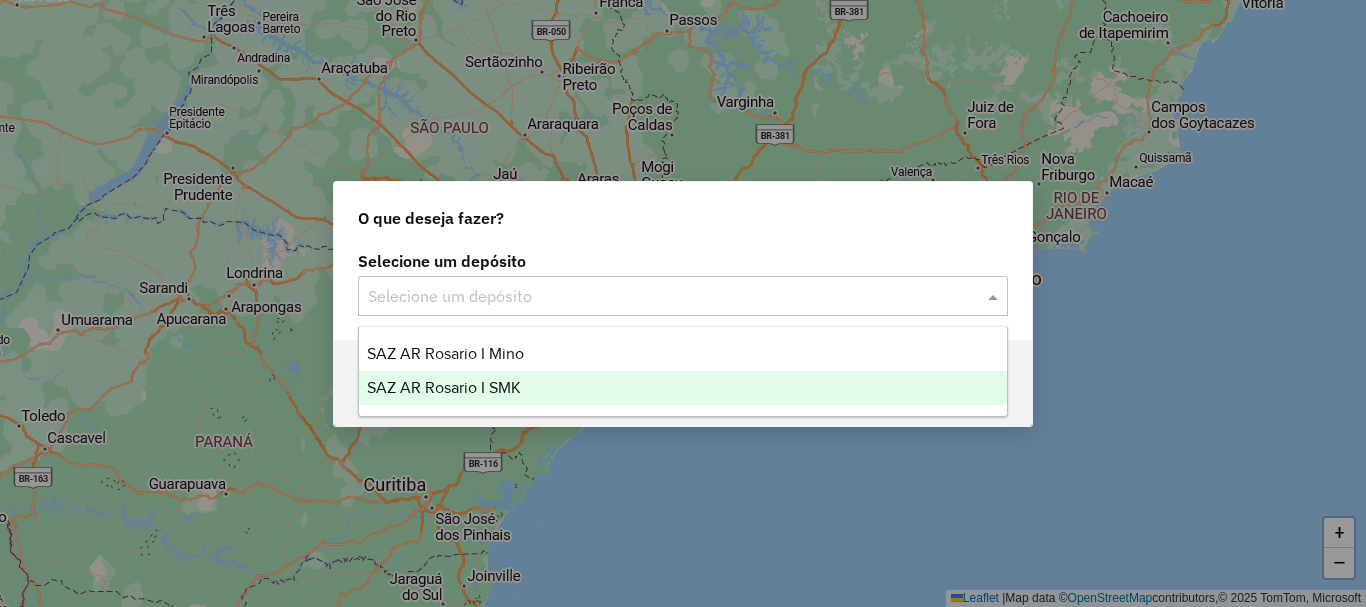 click on "SAZ AR Rosario I SMK" at bounding box center [444, 387] 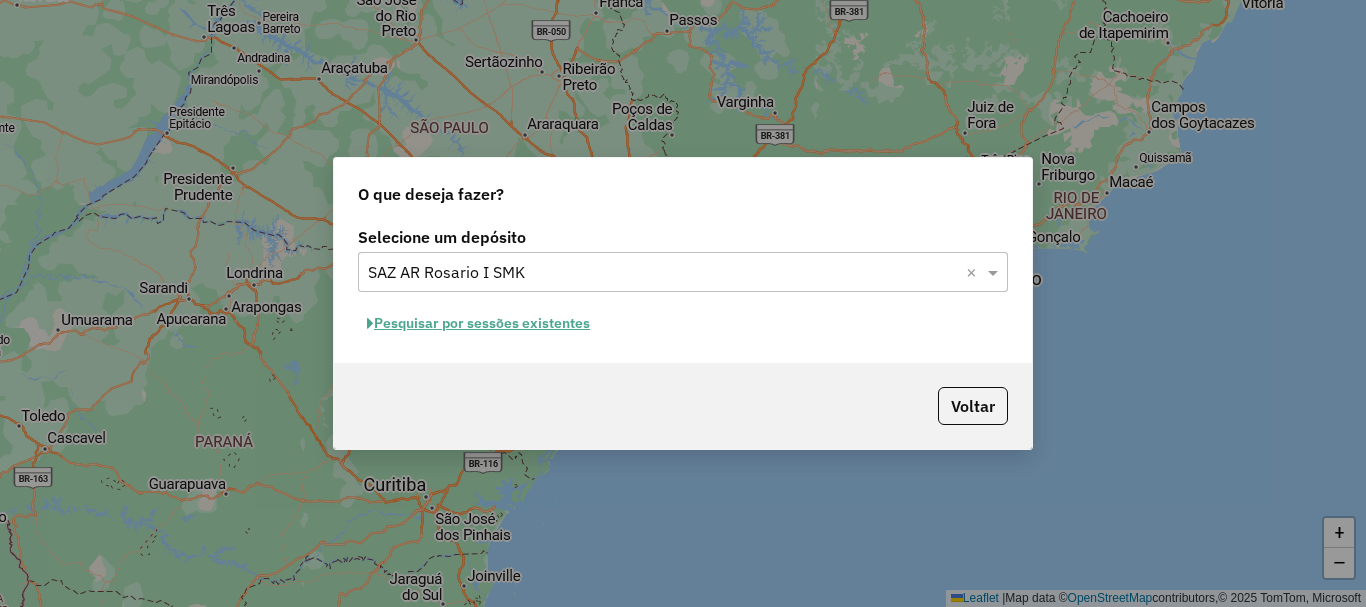click on "Pesquisar por sessões existentes" 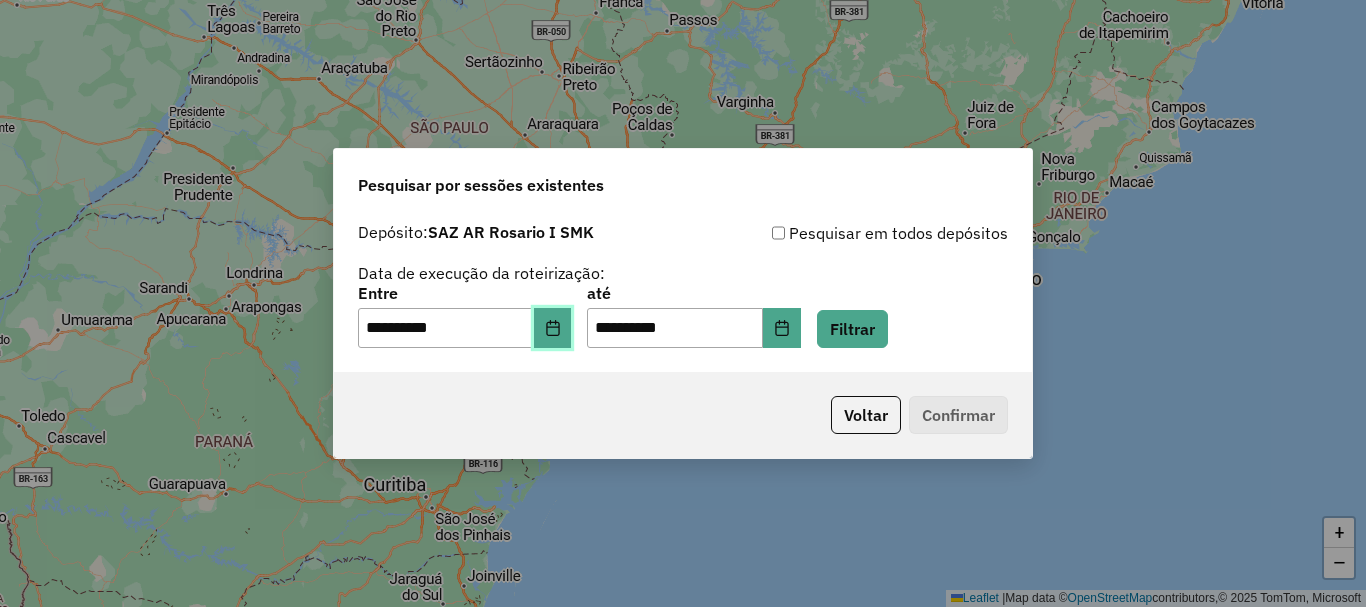 click 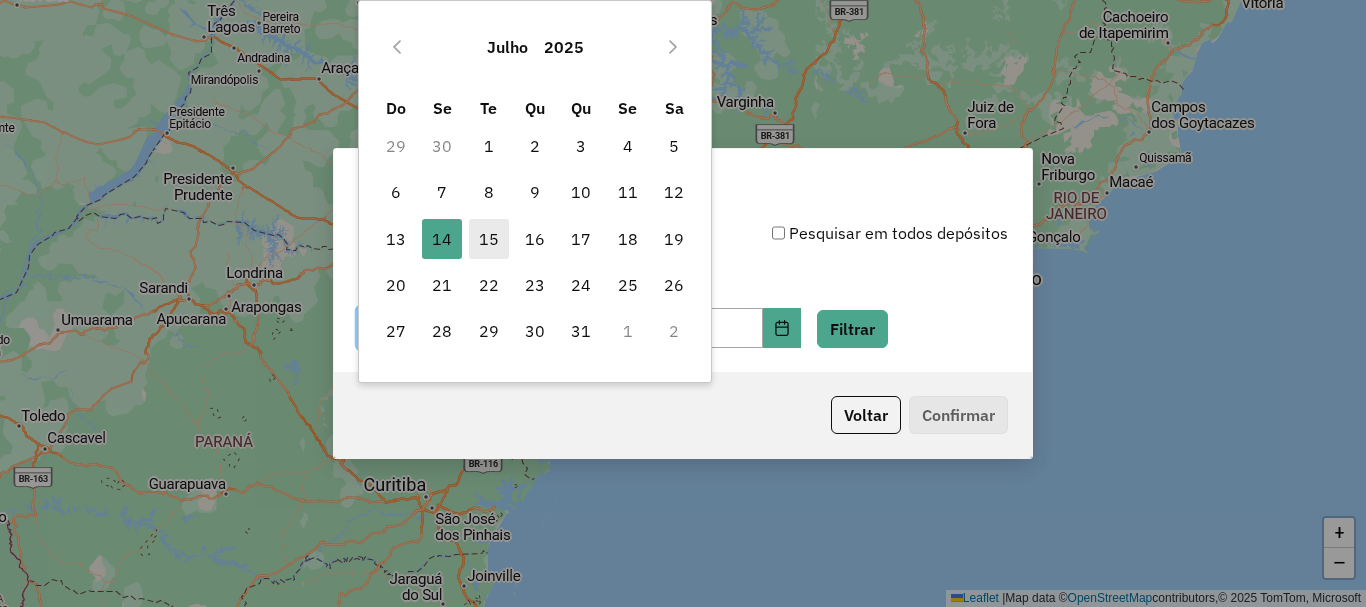 click on "15" at bounding box center (489, 239) 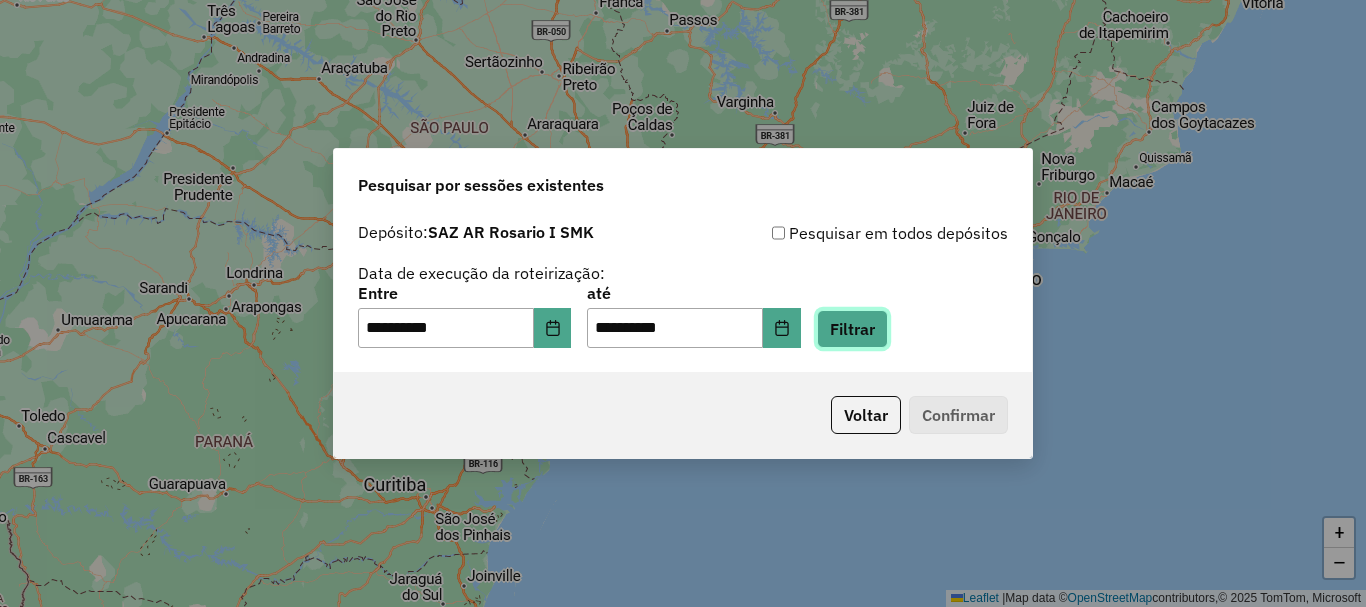 click on "Filtrar" 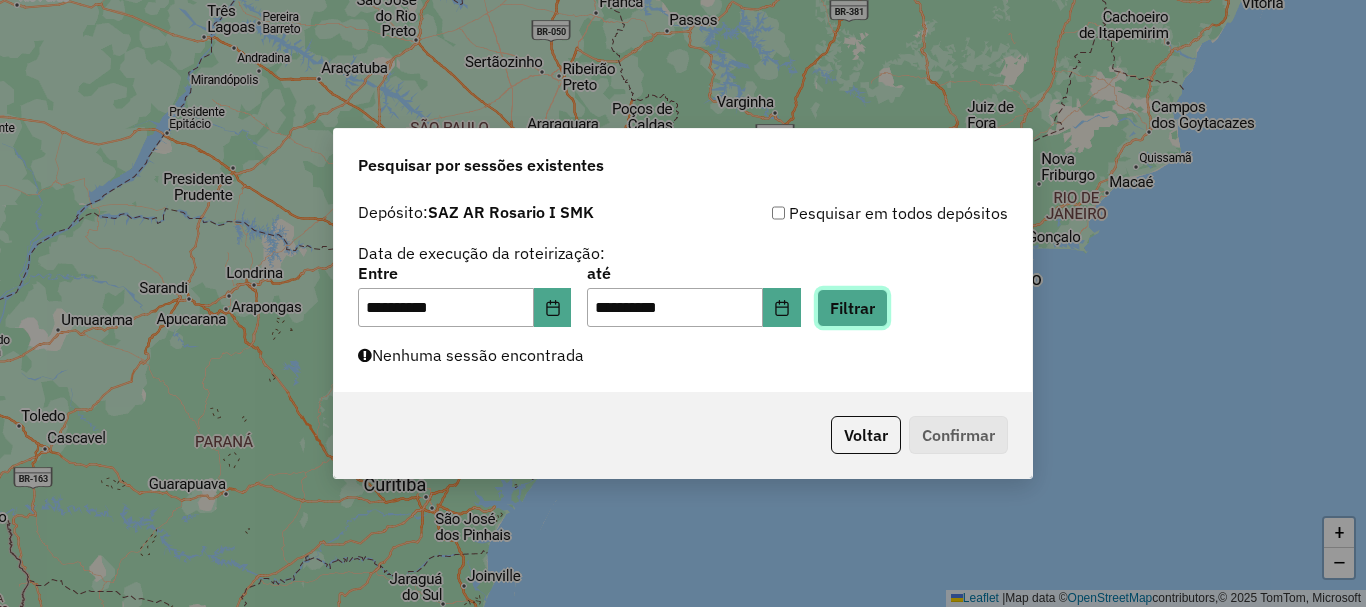 click on "Filtrar" 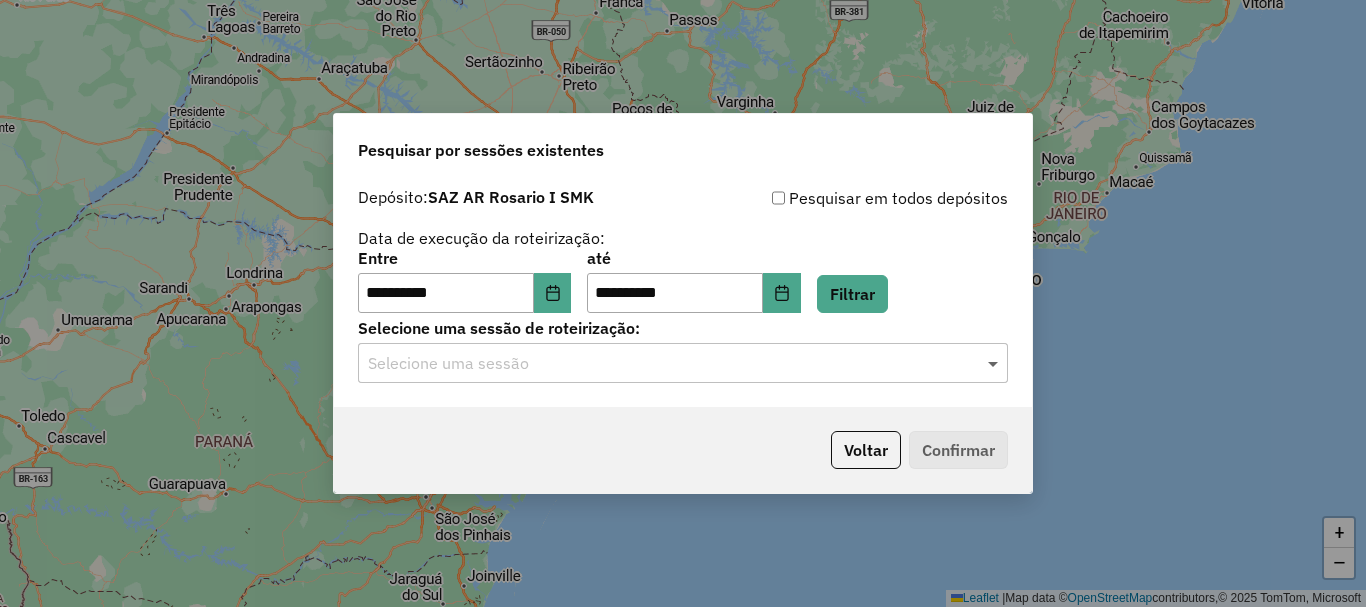 click 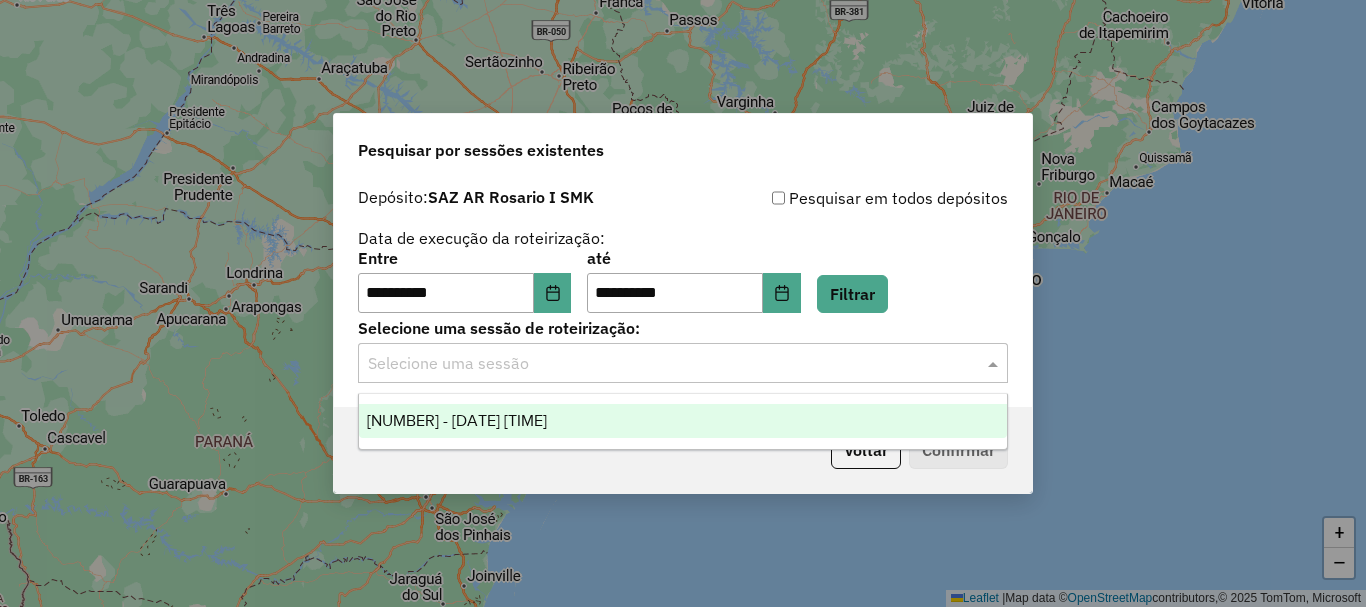 click on "1189856 - 15/07/2025 14:48" at bounding box center (457, 420) 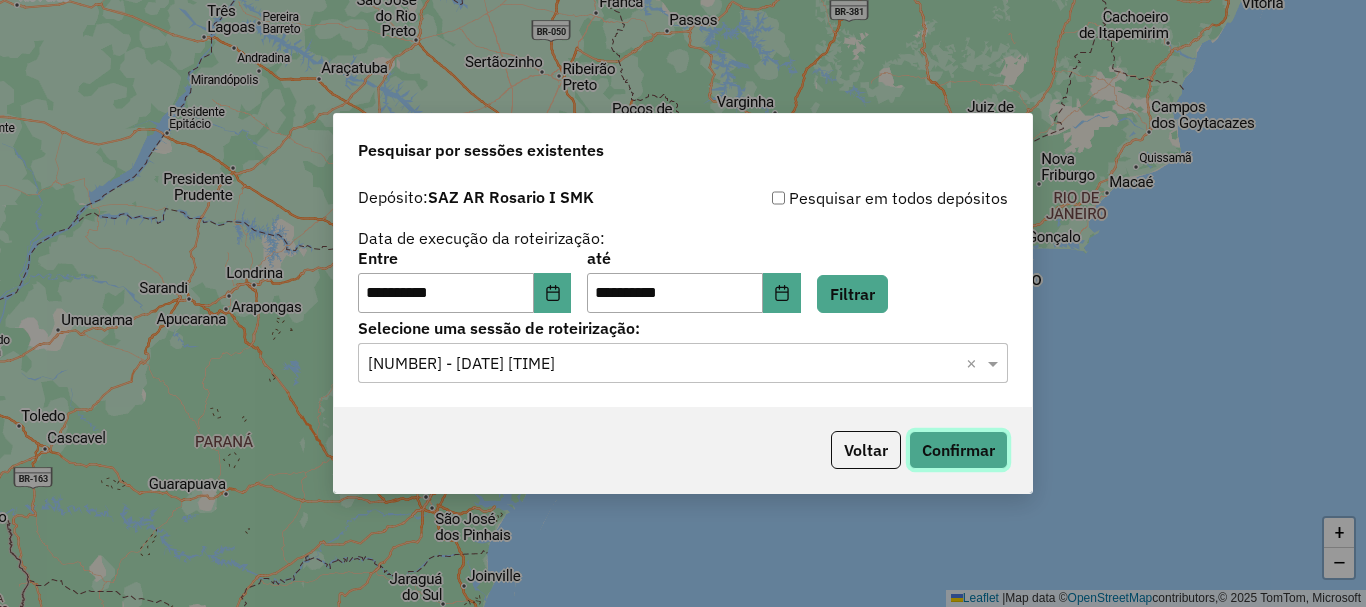 click on "Confirmar" 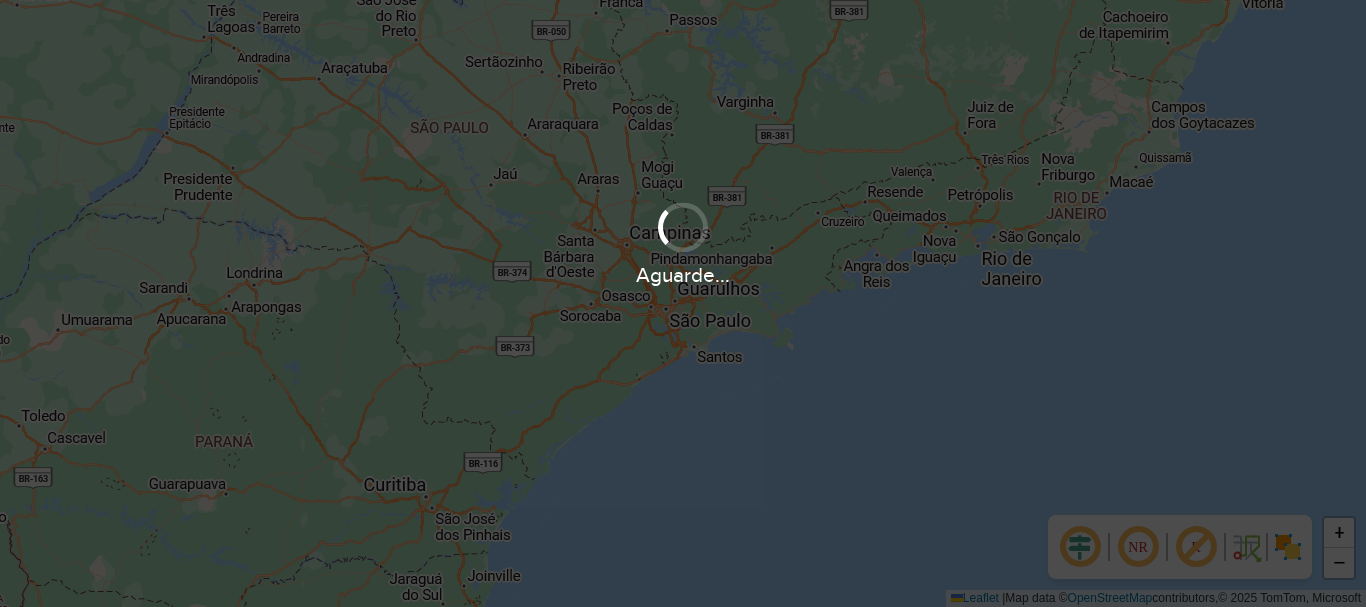 scroll, scrollTop: 0, scrollLeft: 0, axis: both 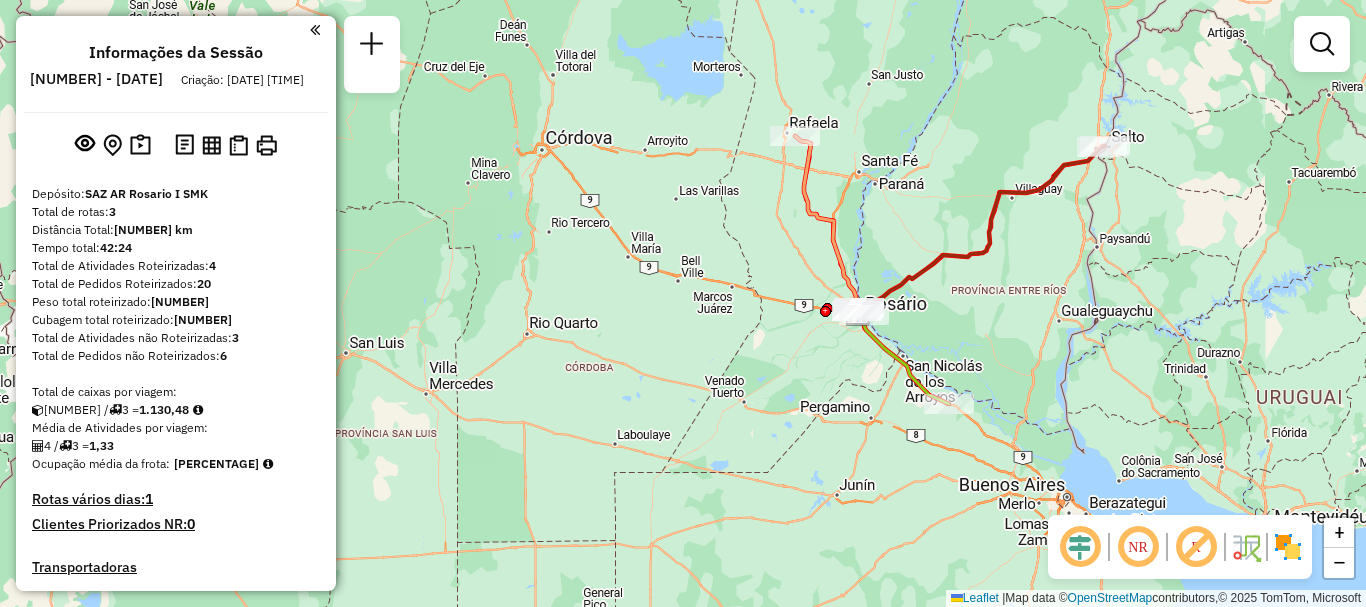 drag, startPoint x: 1009, startPoint y: 252, endPoint x: 860, endPoint y: 324, distance: 165.48413 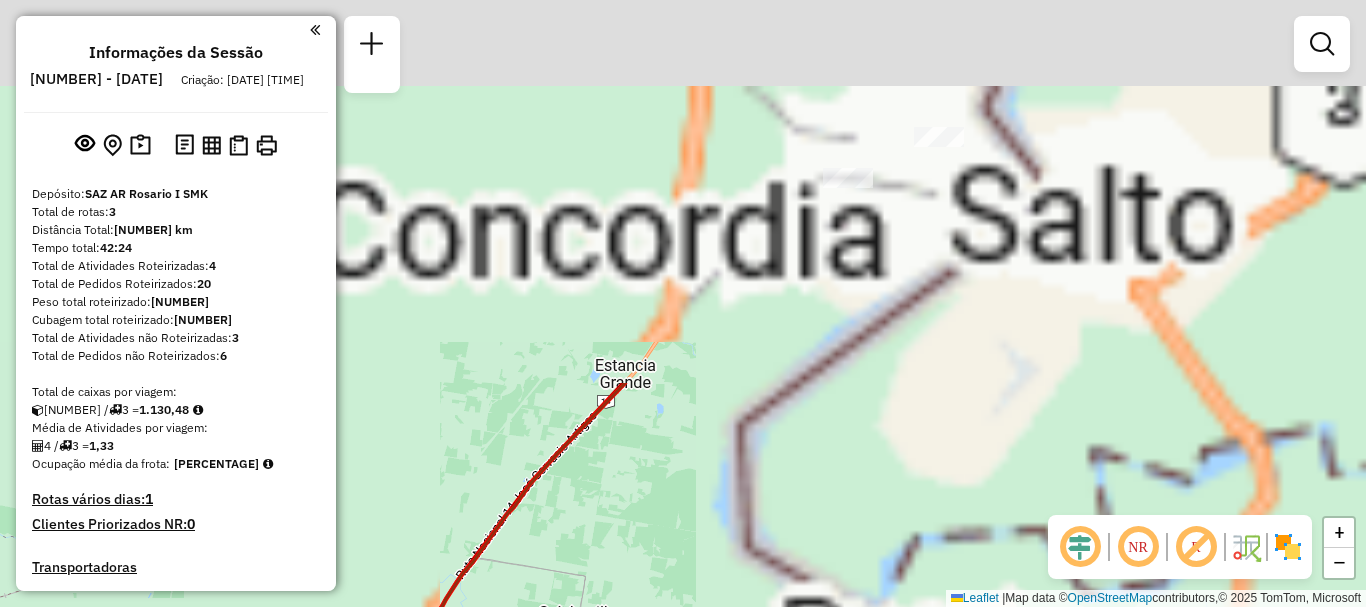 drag, startPoint x: 805, startPoint y: 503, endPoint x: 751, endPoint y: 610, distance: 119.85408 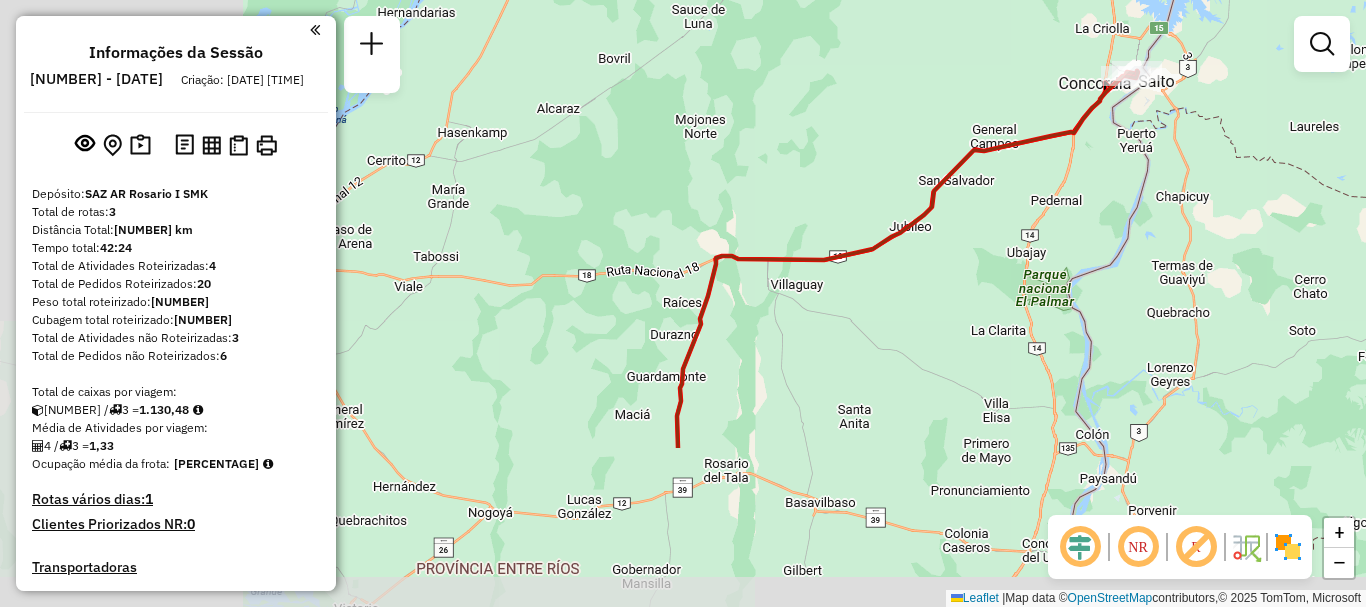 drag, startPoint x: 576, startPoint y: 383, endPoint x: 944, endPoint y: 201, distance: 410.546 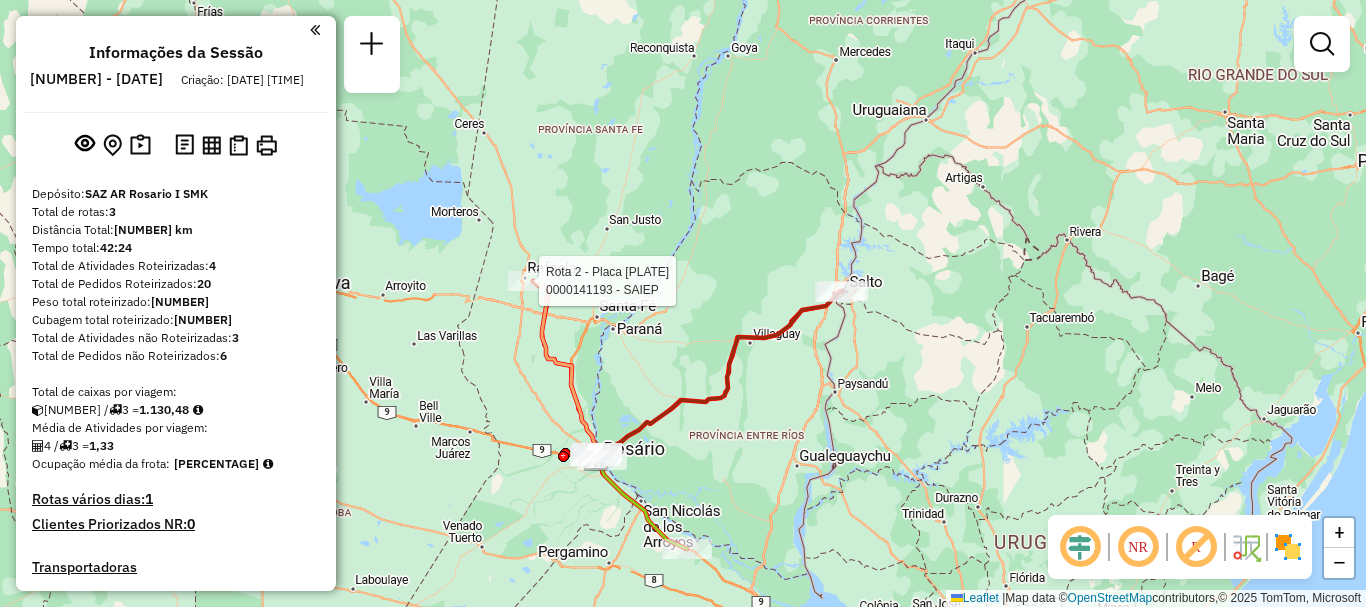 select on "**********" 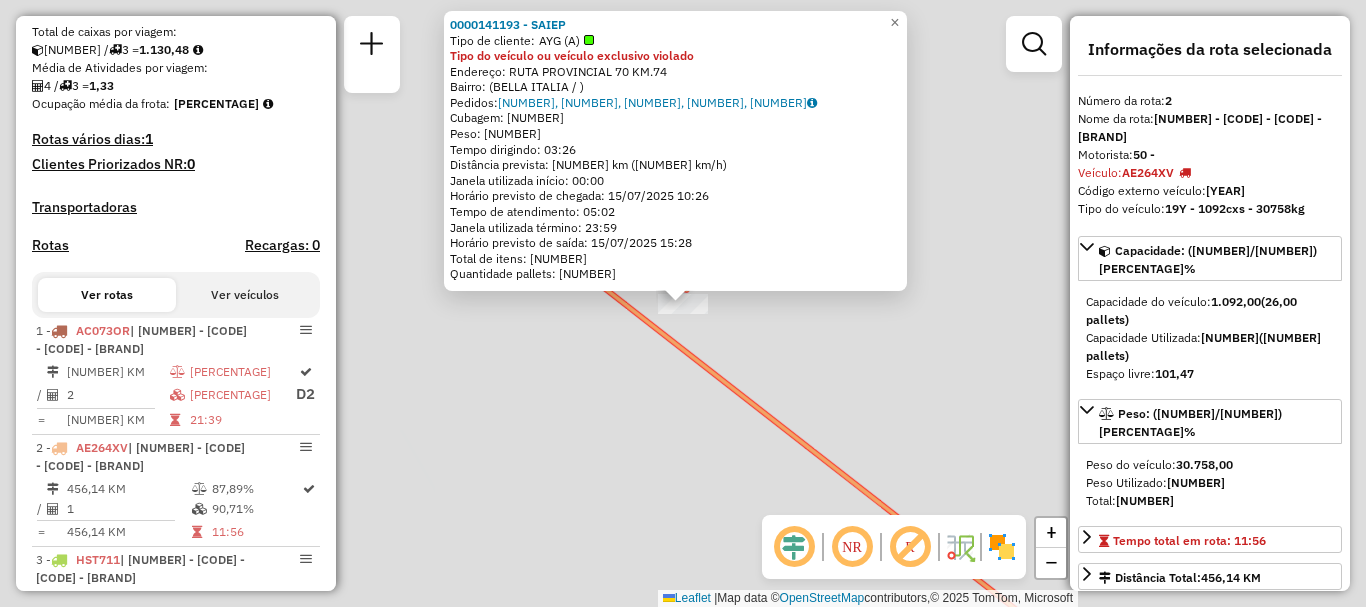 scroll, scrollTop: 795, scrollLeft: 0, axis: vertical 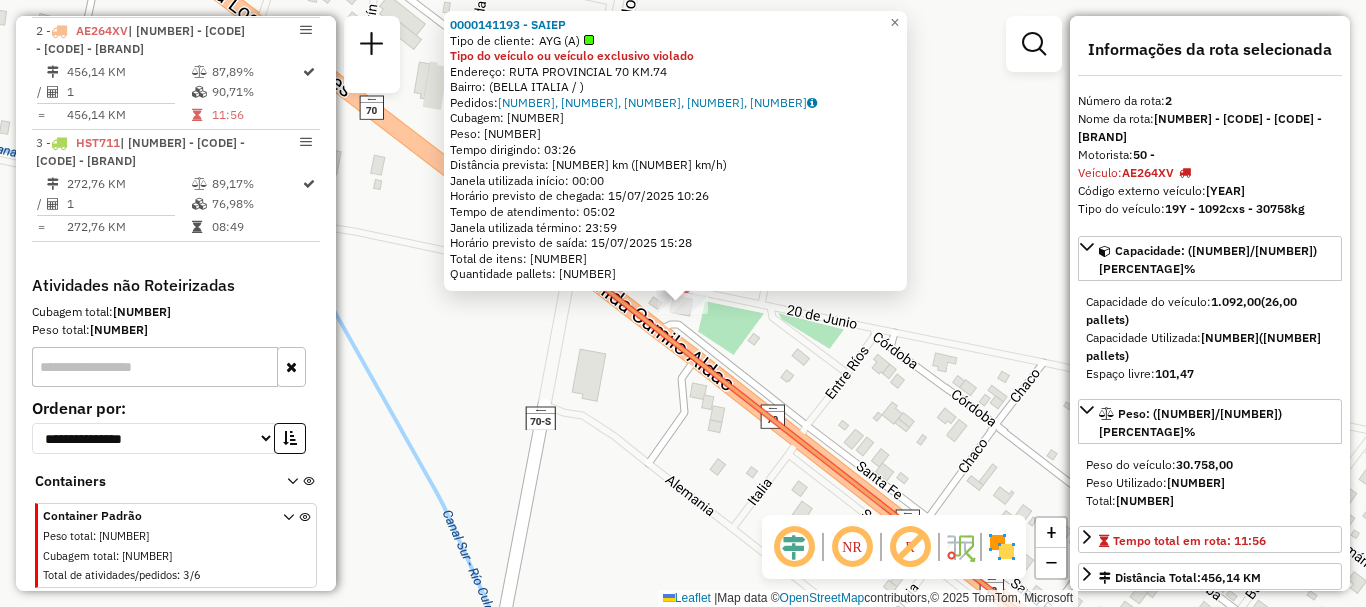 click on "0000141193 - SAIEP  Tipo de cliente:   AYG (A)  Tipo do veículo ou veículo exclusivo violado  Endereço: RUTA PROVINCIAL 70 KM.74   Bairro:  (BELLA ITALIA / )   Pedidos:  008624744, 008624745, 008624746, 008624747, 008624748   Cubagem: 990,54  Peso: 27.033,74  Tempo dirigindo: 03:26   Distância prevista: 228,052 km (66,42 km/h)   Janela utilizada início: 00:00   Horário previsto de chegada: 15/07/2025 10:26   Tempo de atendimento: 05:02   Janela utilizada término: 23:59   Horário previsto de saída: 15/07/2025 15:28   Total de itens: 1.821,00   Quantidade pallets: 23,584  × Janela de atendimento Grade de atendimento Capacidade Transportadoras Veículos Cliente Pedidos  Rotas Selecione os dias de semana para filtrar as janelas de atendimento  Seg   Ter   Qua   Qui   Sex   Sáb   Dom  Informe o período da janela de atendimento: De: Até:  Filtrar exatamente a janela do cliente  Considerar janela de atendimento padrão  Selecione os dias de semana para filtrar as grades de atendimento  Seg   Ter   Qua" 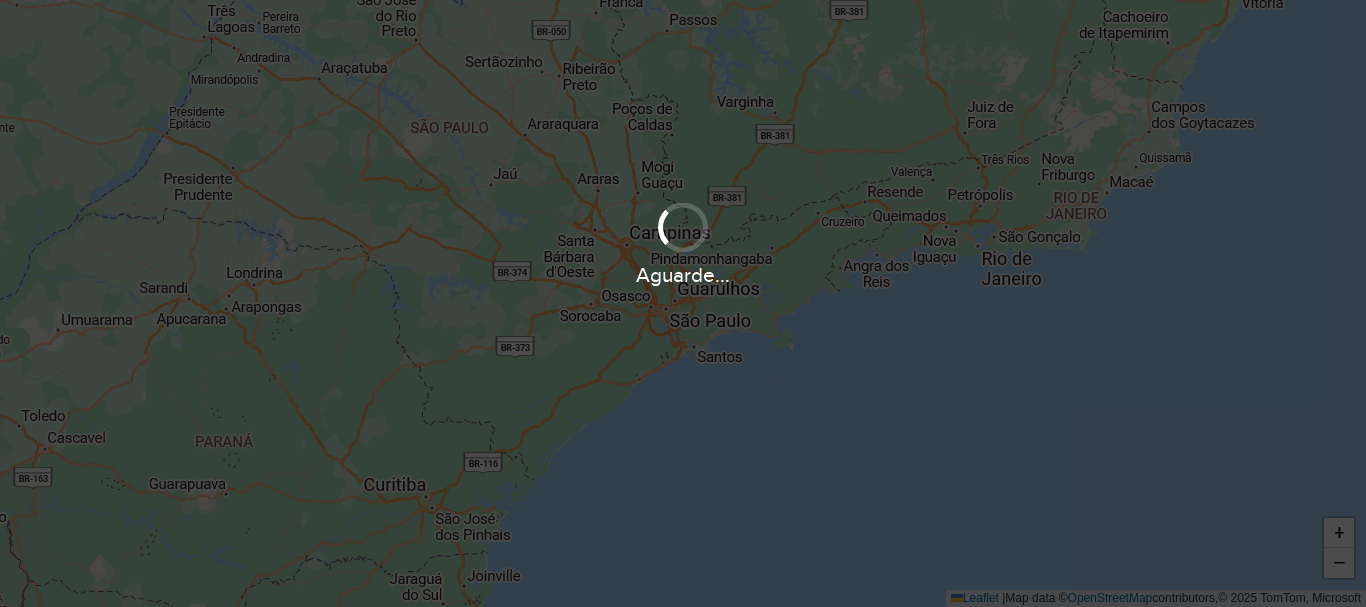 scroll, scrollTop: 0, scrollLeft: 0, axis: both 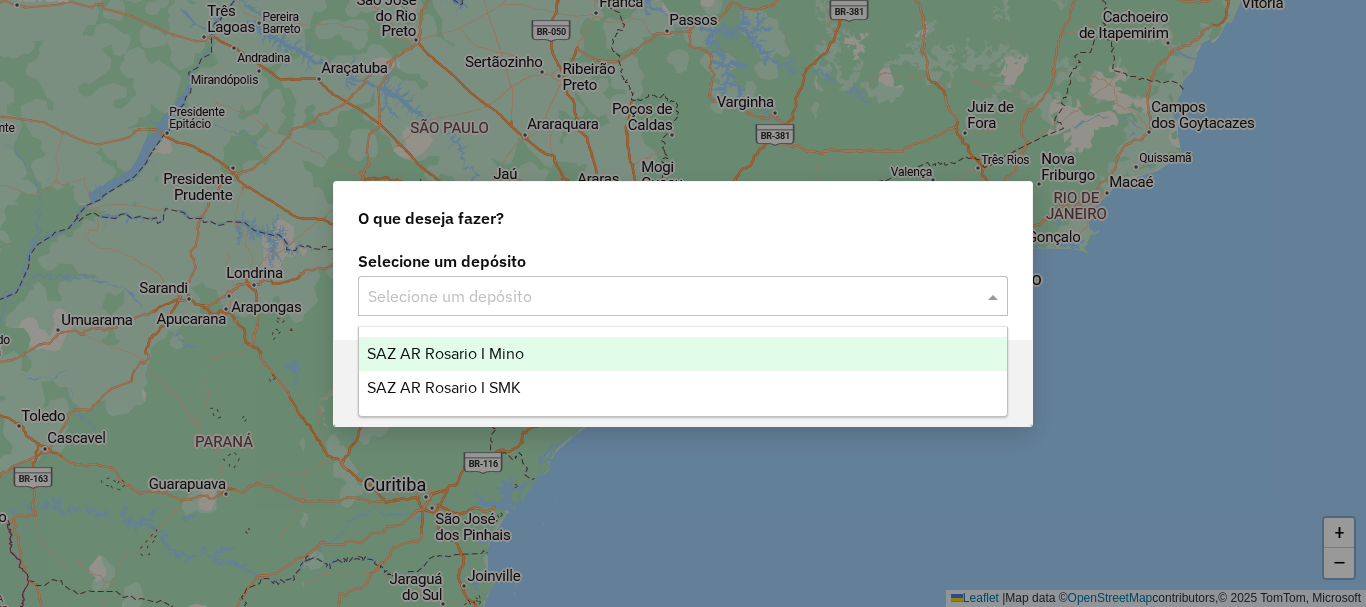 click 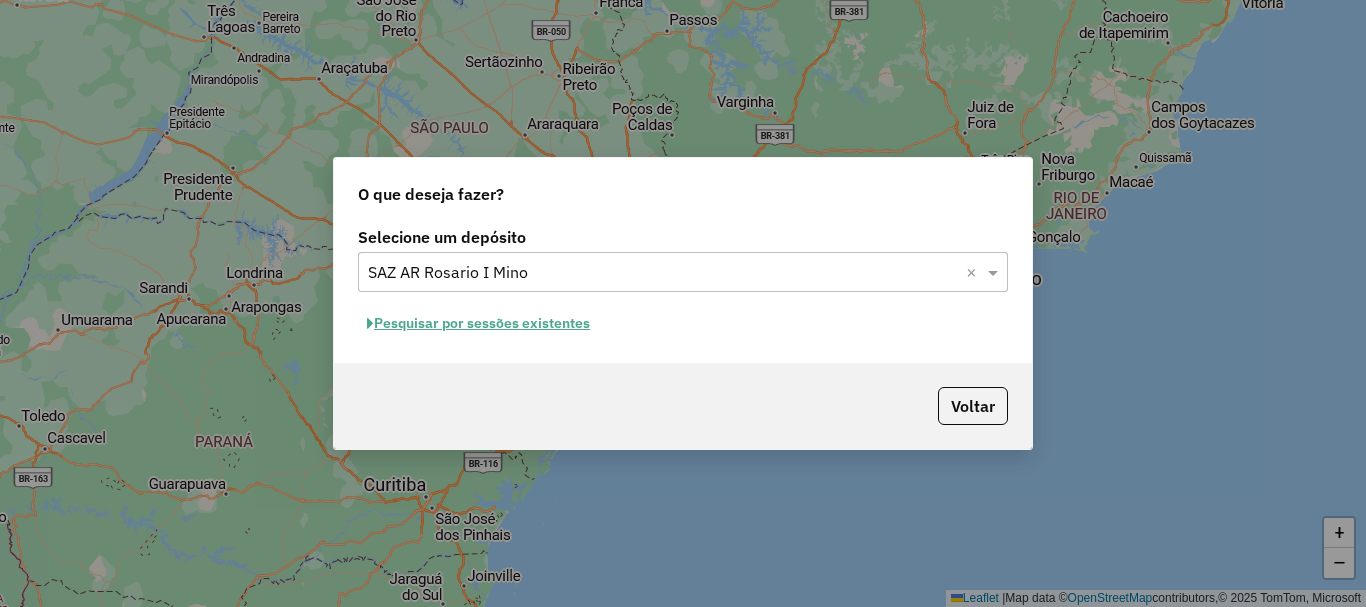 click on "Pesquisar por sessões existentes" 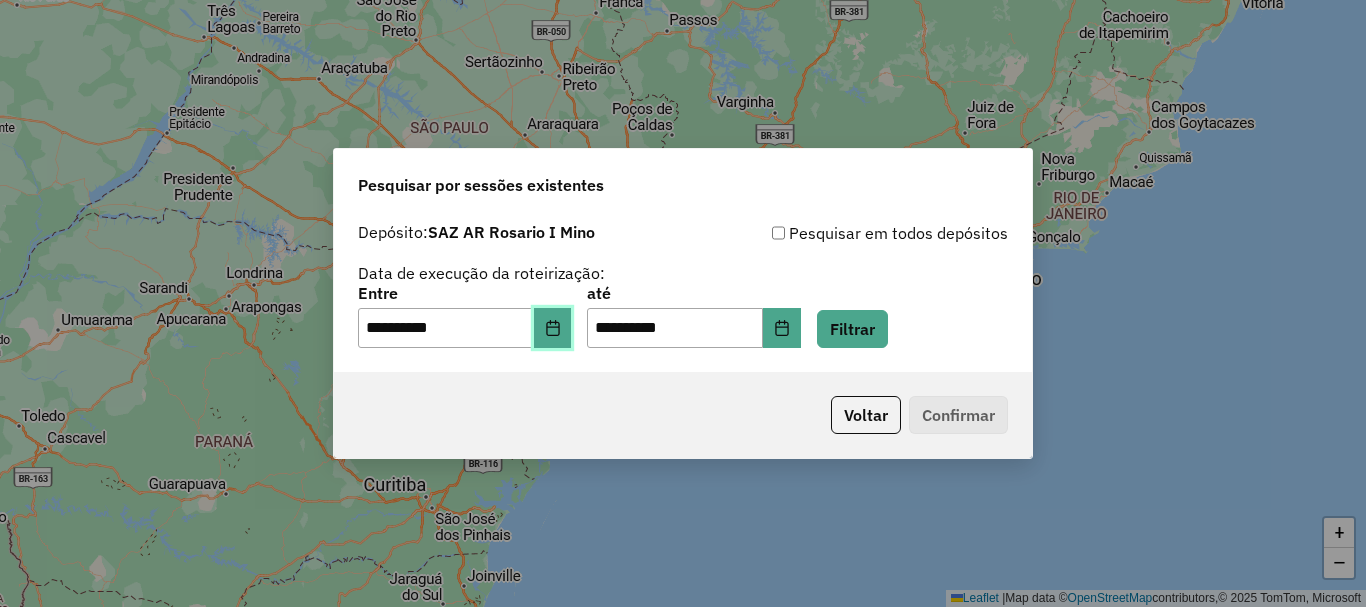 click 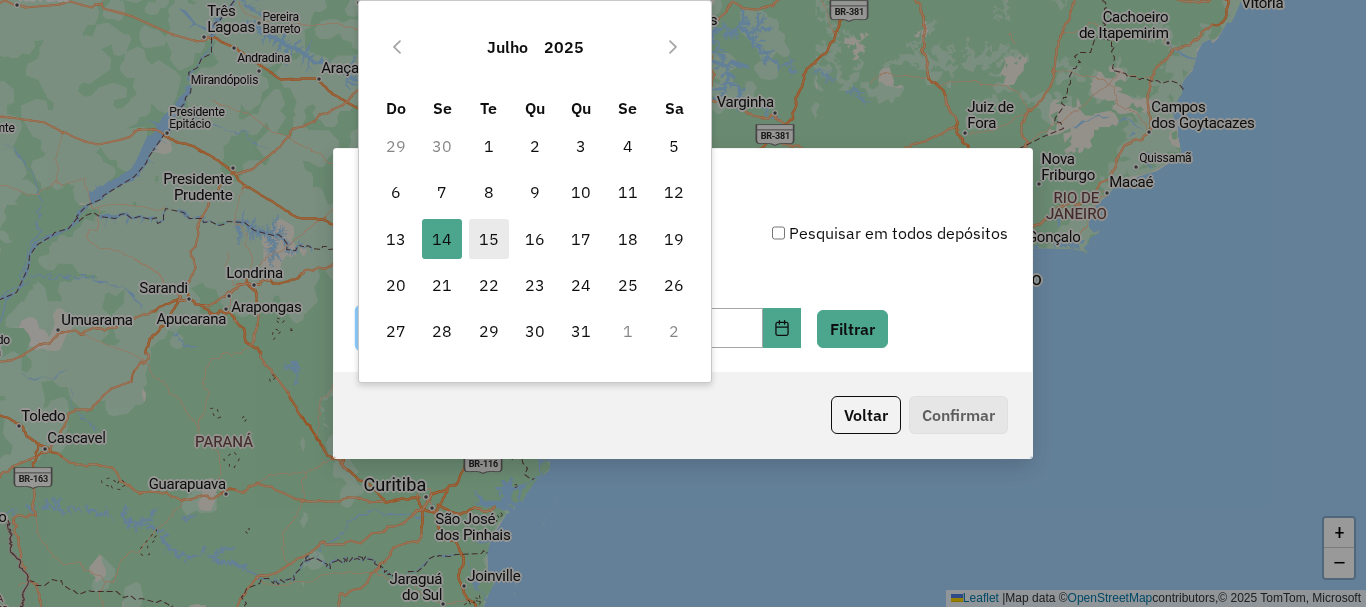 click on "15" at bounding box center (489, 239) 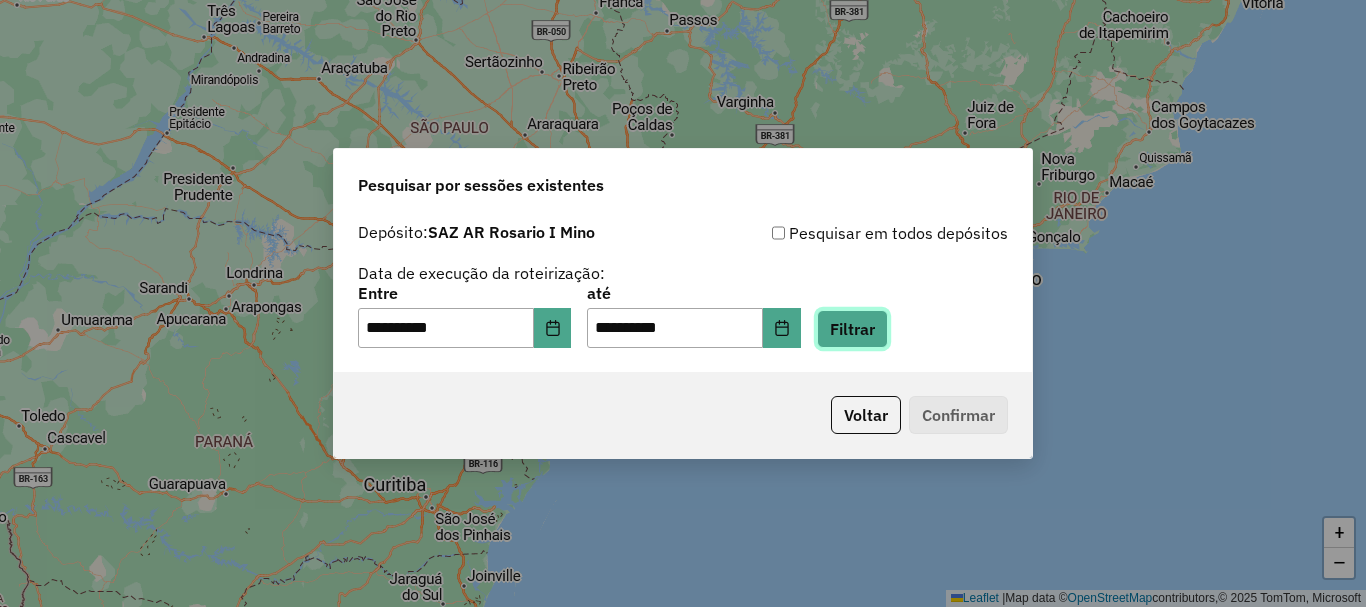 click on "Filtrar" 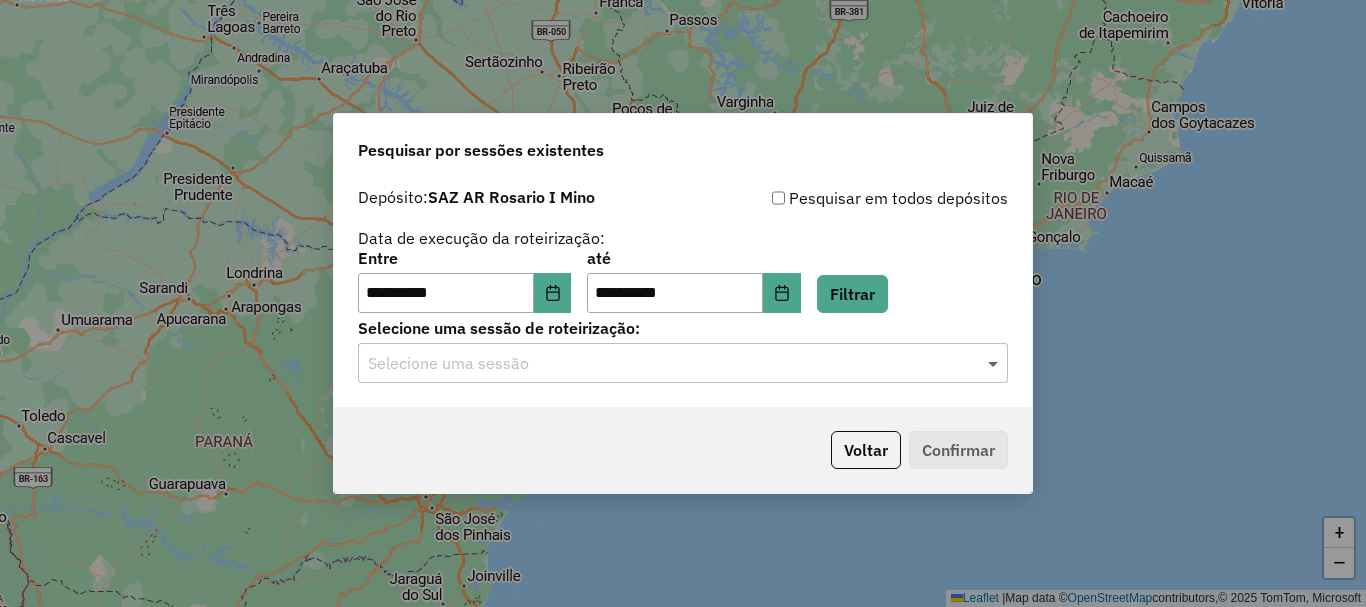 click 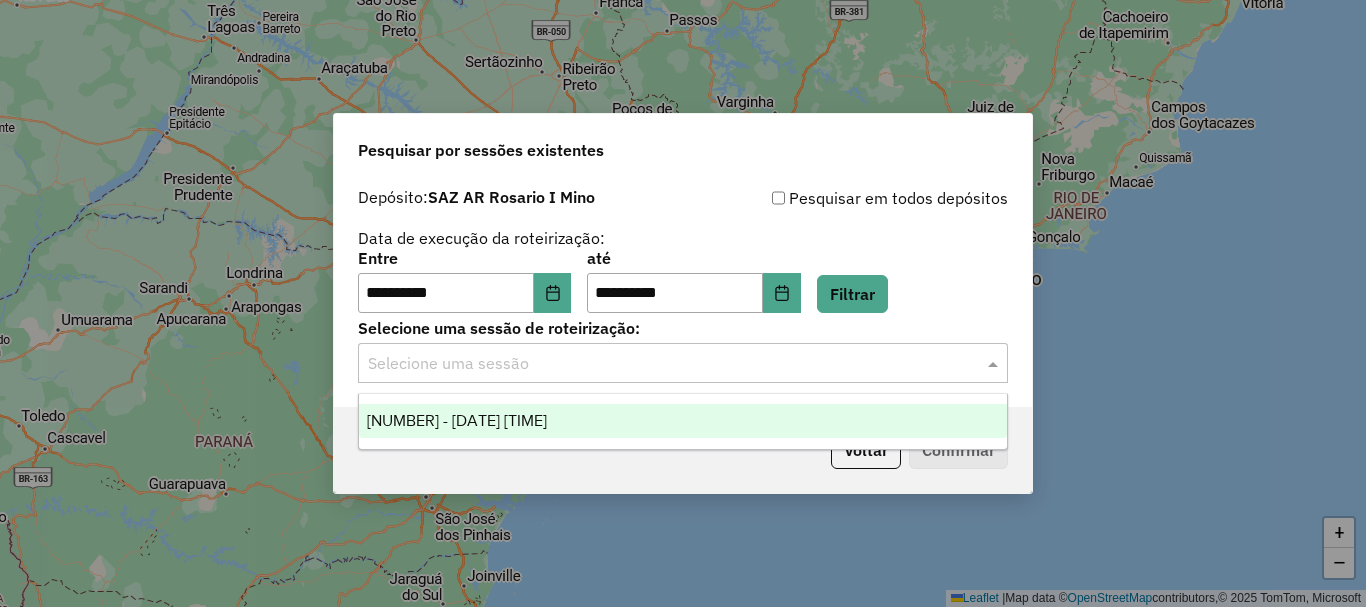 click on "1189870 - 15/07/2025 15:53" at bounding box center [457, 420] 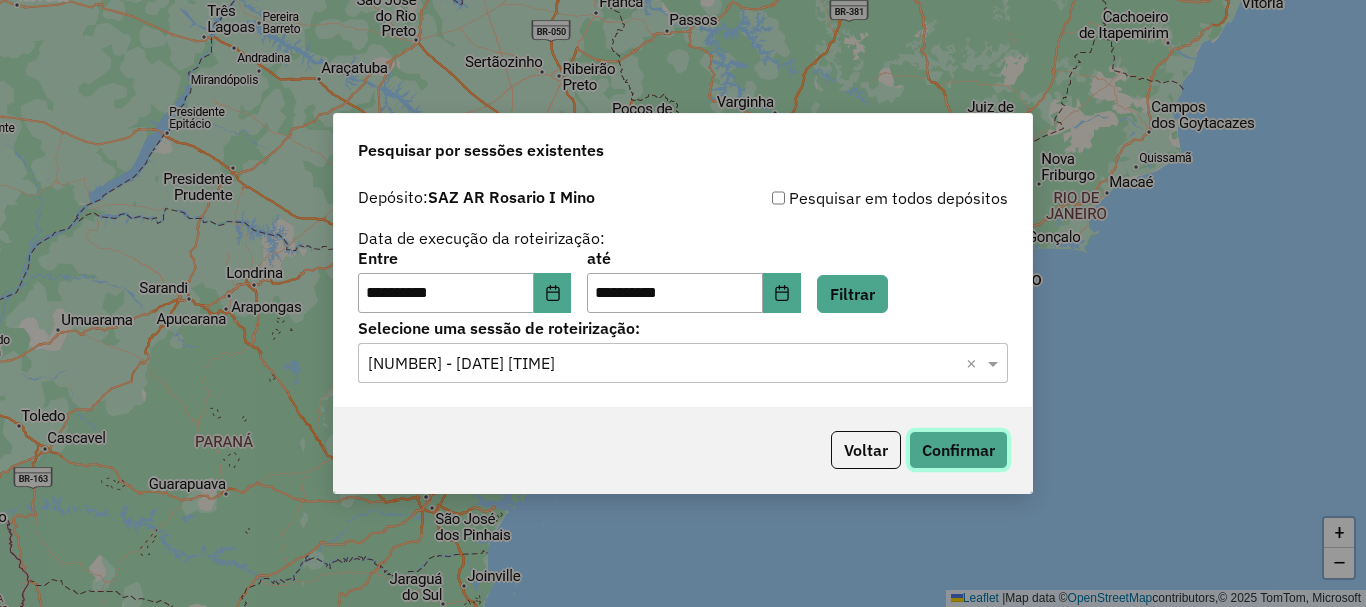 click on "Confirmar" 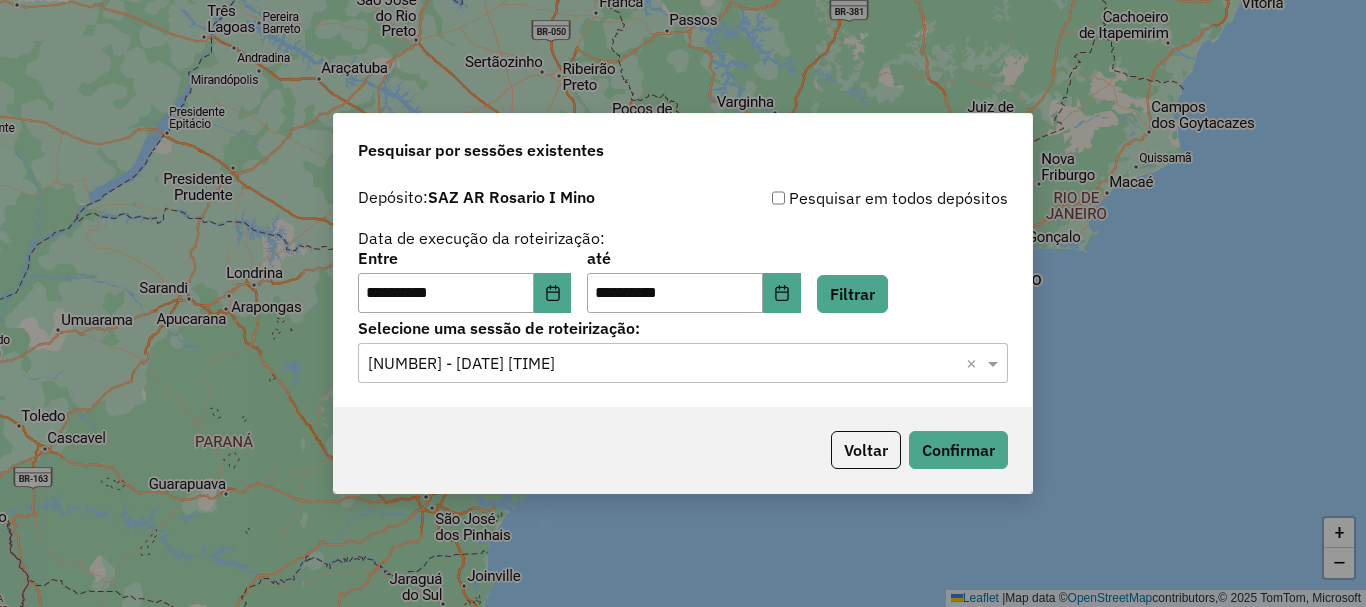 click on "Voltar   Confirmar" 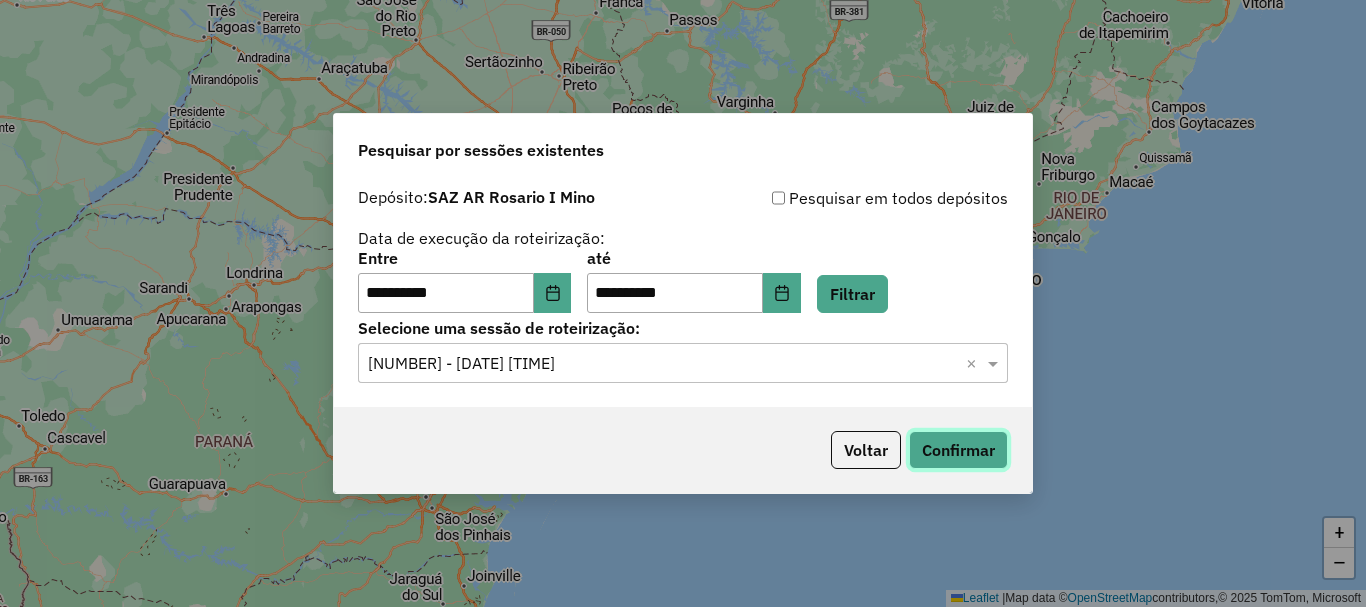 click on "Confirmar" 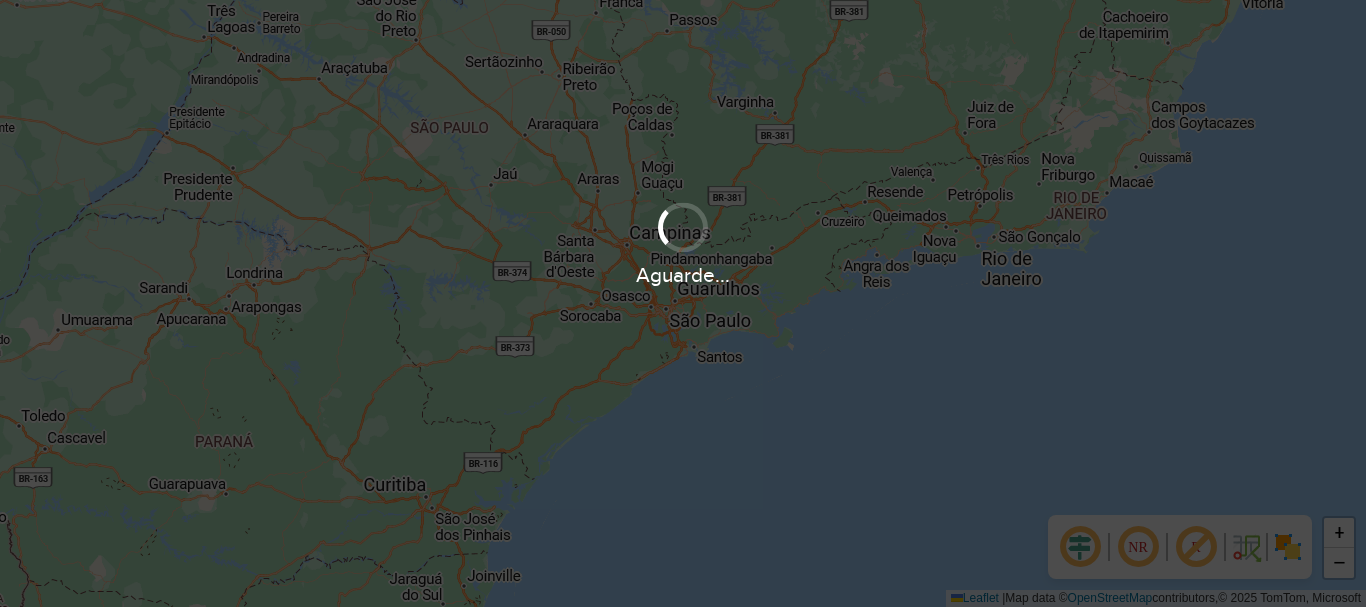 scroll, scrollTop: 0, scrollLeft: 0, axis: both 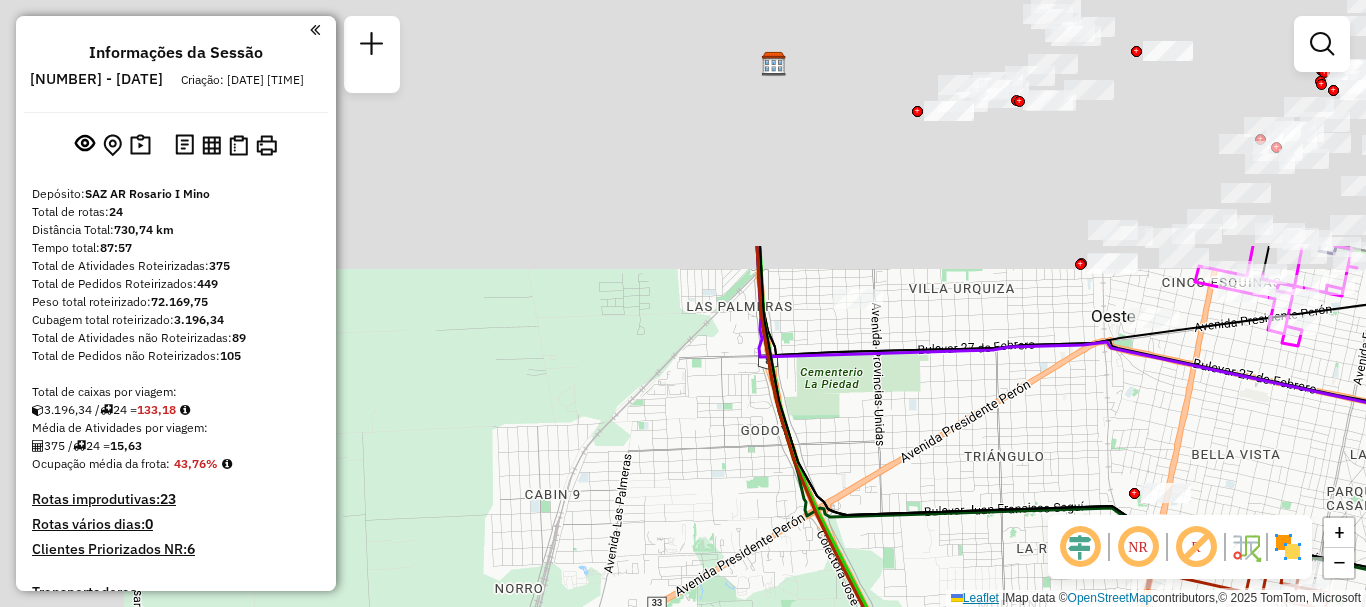 drag, startPoint x: 936, startPoint y: 561, endPoint x: 973, endPoint y: 593, distance: 48.9183 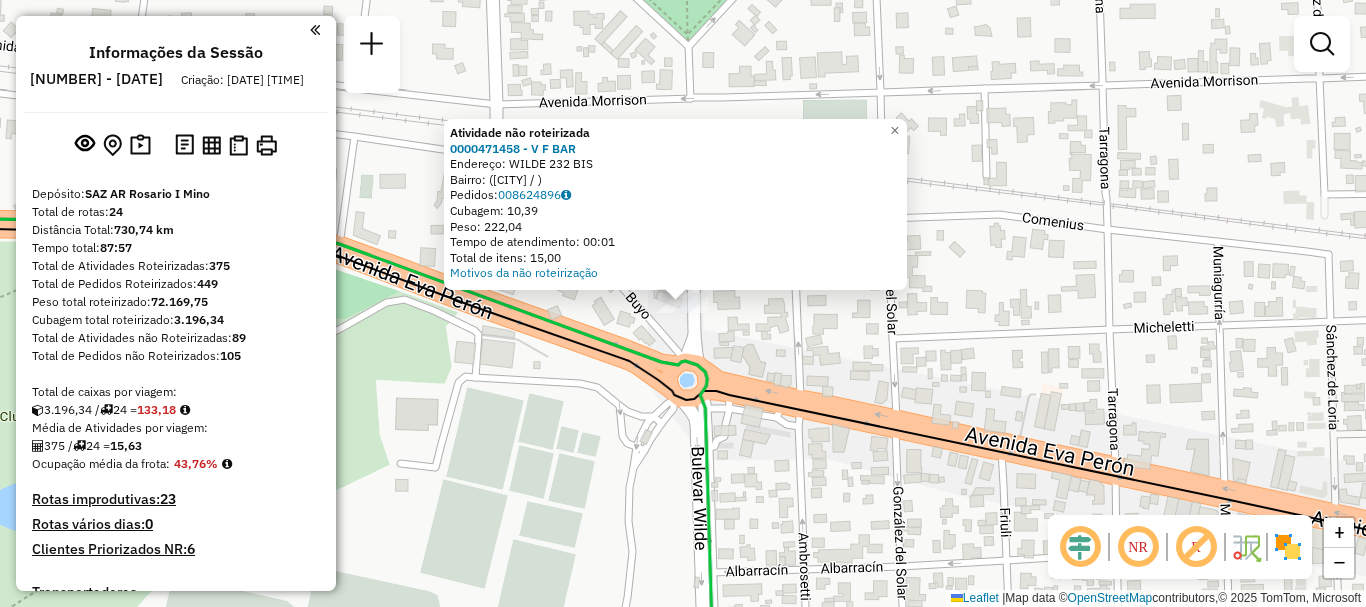 click on "Atividade não roteirizada 0000471458 - V F BAR  Endereço: WILDE 232 BIS   Bairro:  (ROSARIO / )   Pedidos:  008624896   Cubagem: 10,39   Peso: 222,04   Tempo de atendimento: 00:01   Total de itens: 15,00  Motivos da não roteirização × Janela de atendimento Grade de atendimento Capacidade Transportadoras Veículos Cliente Pedidos  Rotas Selecione os dias de semana para filtrar as janelas de atendimento  Seg   Ter   Qua   Qui   Sex   Sáb   Dom  Informe o período da janela de atendimento: De: Até:  Filtrar exatamente a janela do cliente  Considerar janela de atendimento padrão  Selecione os dias de semana para filtrar as grades de atendimento  Seg   Ter   Qua   Qui   Sex   Sáb   Dom   Considerar clientes sem dia de atendimento cadastrado  Clientes fora do dia de atendimento selecionado Filtrar as atividades entre os valores definidos abaixo:  Peso mínimo:   Peso máximo:   Cubagem mínima:   Cubagem máxima:   De:   Até:  Filtrar as atividades entre o tempo de atendimento definido abaixo:  De:  De:" 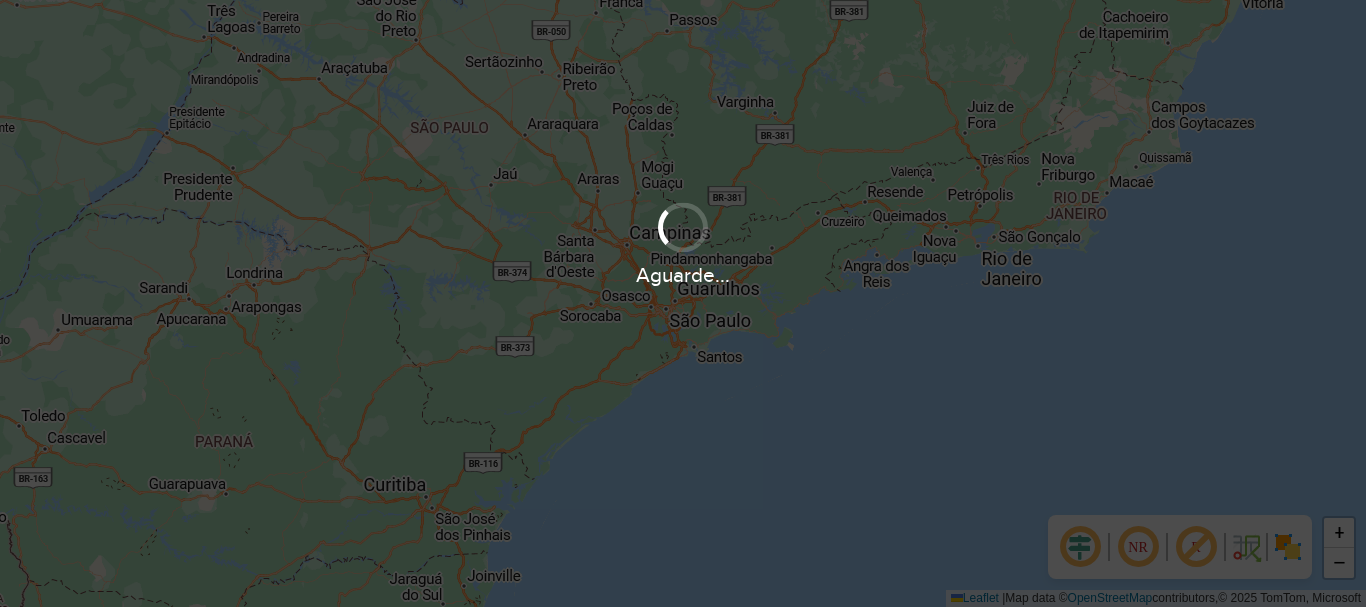 scroll, scrollTop: 0, scrollLeft: 0, axis: both 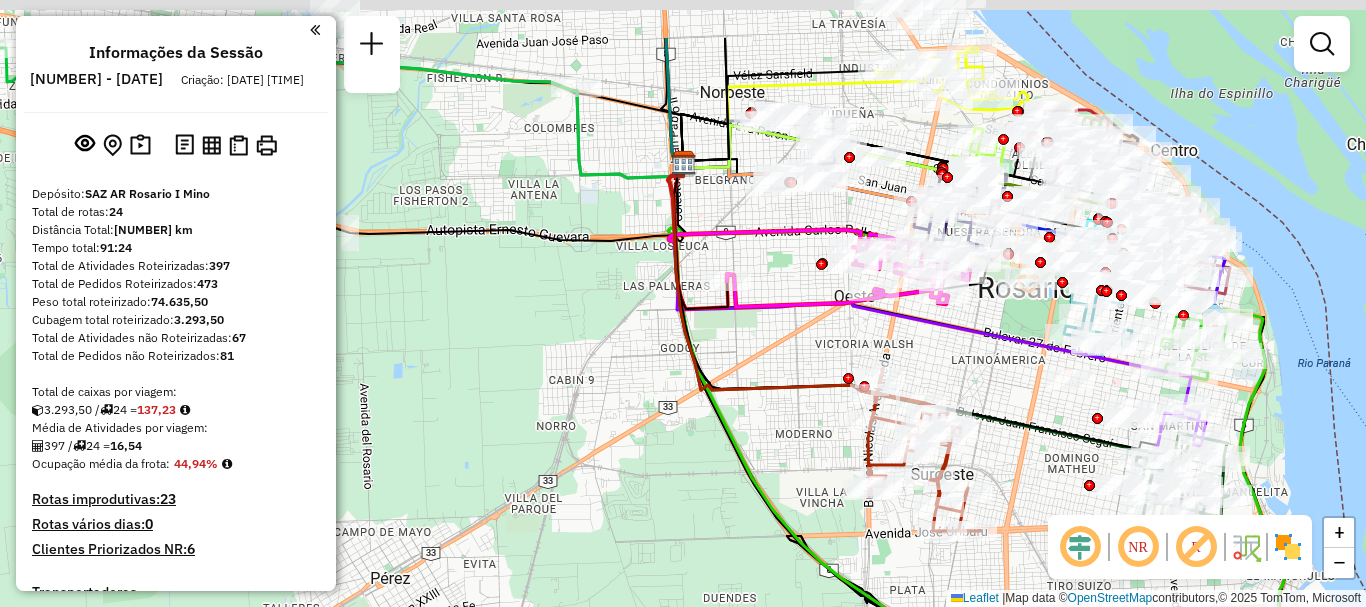 drag, startPoint x: 793, startPoint y: 258, endPoint x: 745, endPoint y: 455, distance: 202.76341 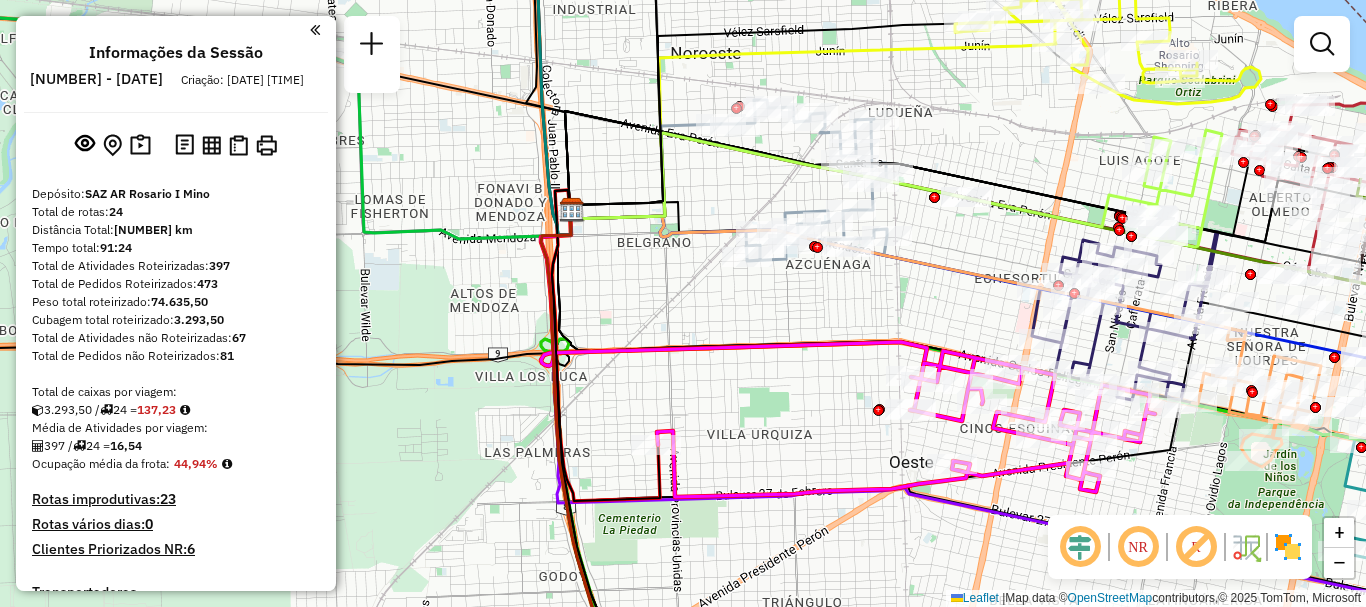 click on "Janela de atendimento Grade de atendimento Capacidade Transportadoras Veículos Cliente Pedidos  Rotas Selecione os dias de semana para filtrar as janelas de atendimento  Seg   Ter   Qua   Qui   Sex   Sáb   Dom  Informe o período da janela de atendimento: De: Até:  Filtrar exatamente a janela do cliente  Considerar janela de atendimento padrão  Selecione os dias de semana para filtrar as grades de atendimento  Seg   Ter   Qua   Qui   Sex   Sáb   Dom   Considerar clientes sem dia de atendimento cadastrado  Clientes fora do dia de atendimento selecionado Filtrar as atividades entre os valores definidos abaixo:  Peso mínimo:   Peso máximo:   Cubagem mínima:   Cubagem máxima:   De:   Até:  Filtrar as atividades entre o tempo de atendimento definido abaixo:  De:   Até:   Considerar capacidade total dos clientes não roteirizados Transportadora: Selecione um ou mais itens Tipo de veículo: Selecione um ou mais itens Veículo: Selecione um ou mais itens Motorista: Selecione um ou mais itens Nome: Rótulo:" 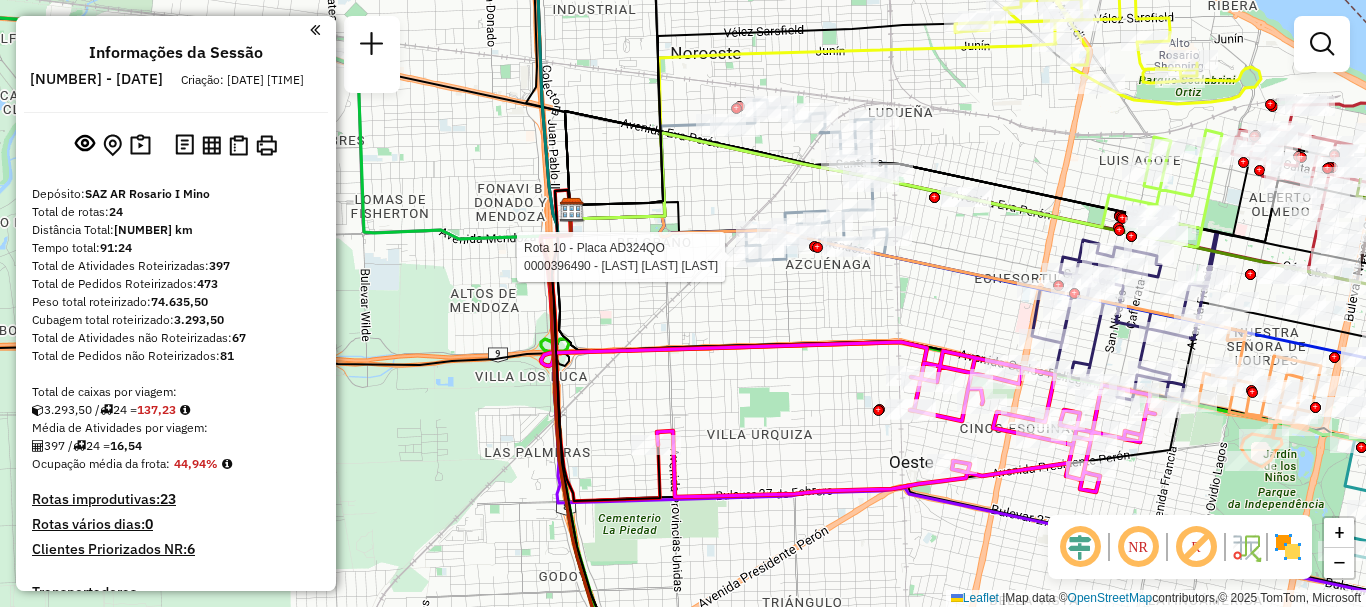 select on "**********" 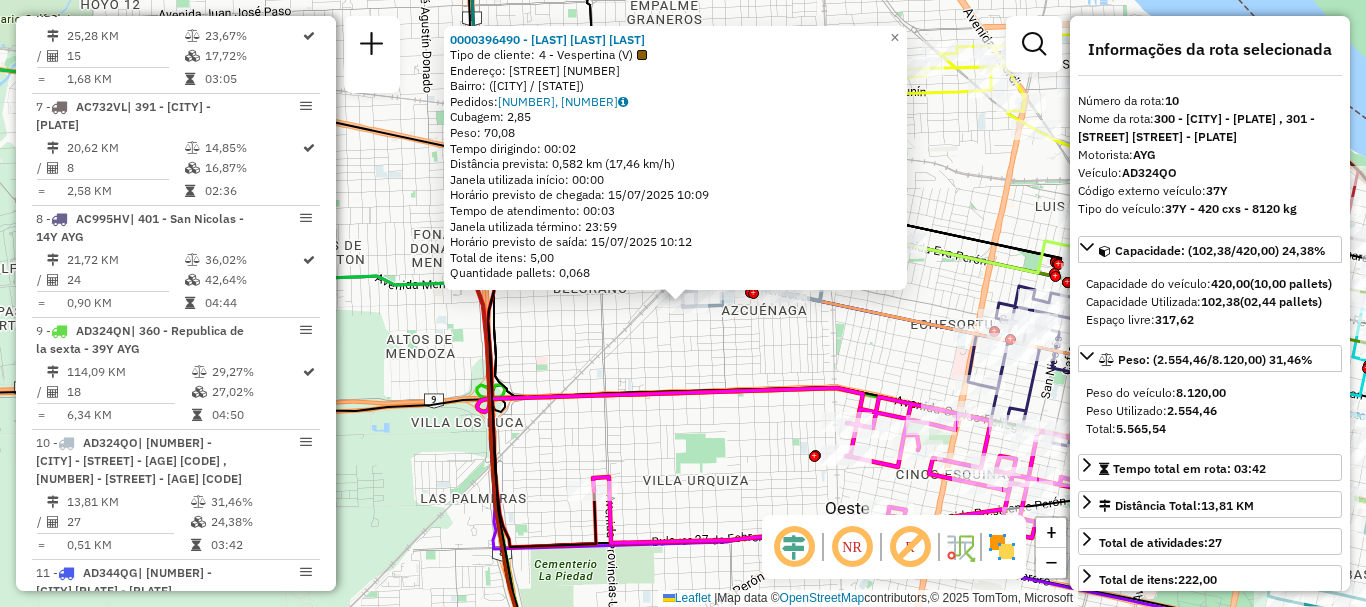 scroll, scrollTop: 1731, scrollLeft: 0, axis: vertical 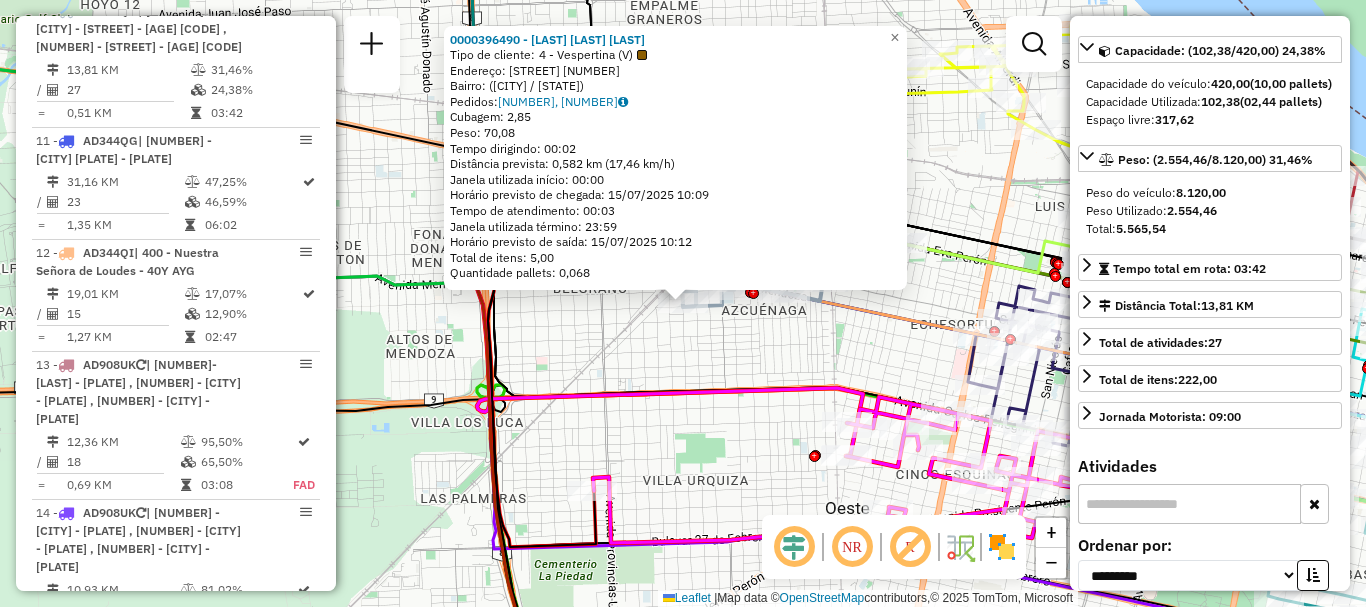 click on "0000396490 - RAMIREZ MARIA LUISA  Tipo de cliente:   4 - Vespertina (V)   Endereço: GARZON  1159   Bairro:  (ROSARIO / )   Pedidos:  008624884, 008624885   Cubagem: 2,85  Peso: 70,08  Tempo dirigindo: 00:02   Distância prevista: 0,582 km (17,46 km/h)   Janela utilizada início: 00:00   Horário previsto de chegada: 15/07/2025 10:09   Tempo de atendimento: 00:03   Janela utilizada término: 23:59   Horário previsto de saída: 15/07/2025 10:12   Total de itens: 5,00   Quantidade pallets: 0,068  × Janela de atendimento Grade de atendimento Capacidade Transportadoras Veículos Cliente Pedidos  Rotas Selecione os dias de semana para filtrar as janelas de atendimento  Seg   Ter   Qua   Qui   Sex   Sáb   Dom  Informe o período da janela de atendimento: De: Até:  Filtrar exatamente a janela do cliente  Considerar janela de atendimento padrão  Selecione os dias de semana para filtrar as grades de atendimento  Seg   Ter   Qua   Qui   Sex   Sáb   Dom   Considerar clientes sem dia de atendimento cadastrado  De:" 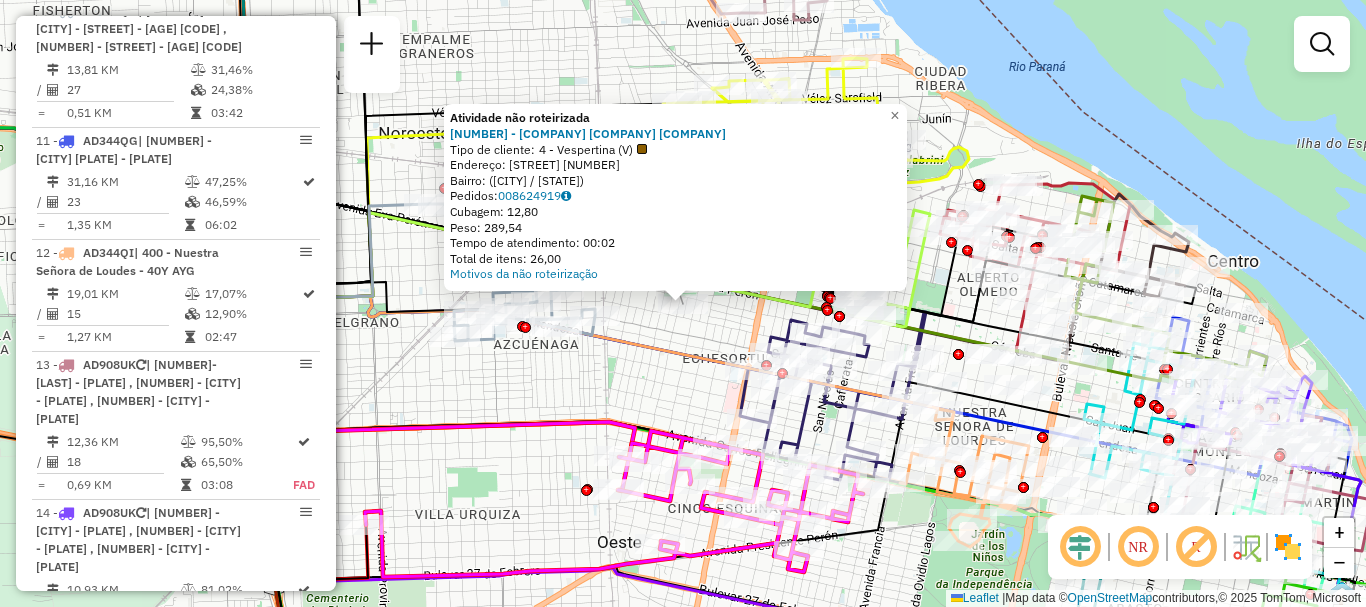 click on "Atividade não roteirizada 0000181732 - DAVID ROSENTAL E HIJOS S.A.C.I.  Tipo de cliente:   4 - Vespertina (V)   Endereço: AVDA EVA PERON  4698   Bairro:  (ROSARIO / )   Pedidos:  008624919   Cubagem: 12,80   Peso: 289,54   Tempo de atendimento: 00:02   Total de itens: 26,00  Motivos da não roteirização × Janela de atendimento Grade de atendimento Capacidade Transportadoras Veículos Cliente Pedidos  Rotas Selecione os dias de semana para filtrar as janelas de atendimento  Seg   Ter   Qua   Qui   Sex   Sáb   Dom  Informe o período da janela de atendimento: De: Até:  Filtrar exatamente a janela do cliente  Considerar janela de atendimento padrão  Selecione os dias de semana para filtrar as grades de atendimento  Seg   Ter   Qua   Qui   Sex   Sáb   Dom   Considerar clientes sem dia de atendimento cadastrado  Clientes fora do dia de atendimento selecionado Filtrar as atividades entre os valores definidos abaixo:  Peso mínimo:   Peso máximo:   Cubagem mínima:   Cubagem máxima:   De:   Até:   De:  +" 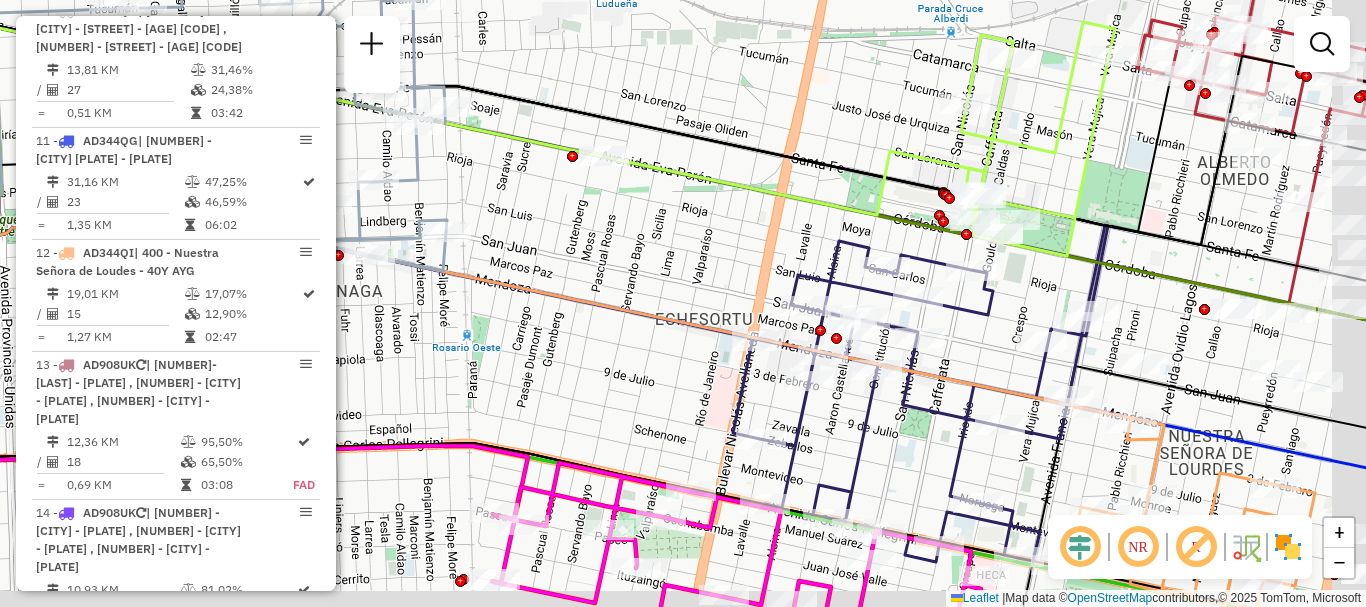 drag, startPoint x: 690, startPoint y: 341, endPoint x: 521, endPoint y: 263, distance: 186.13167 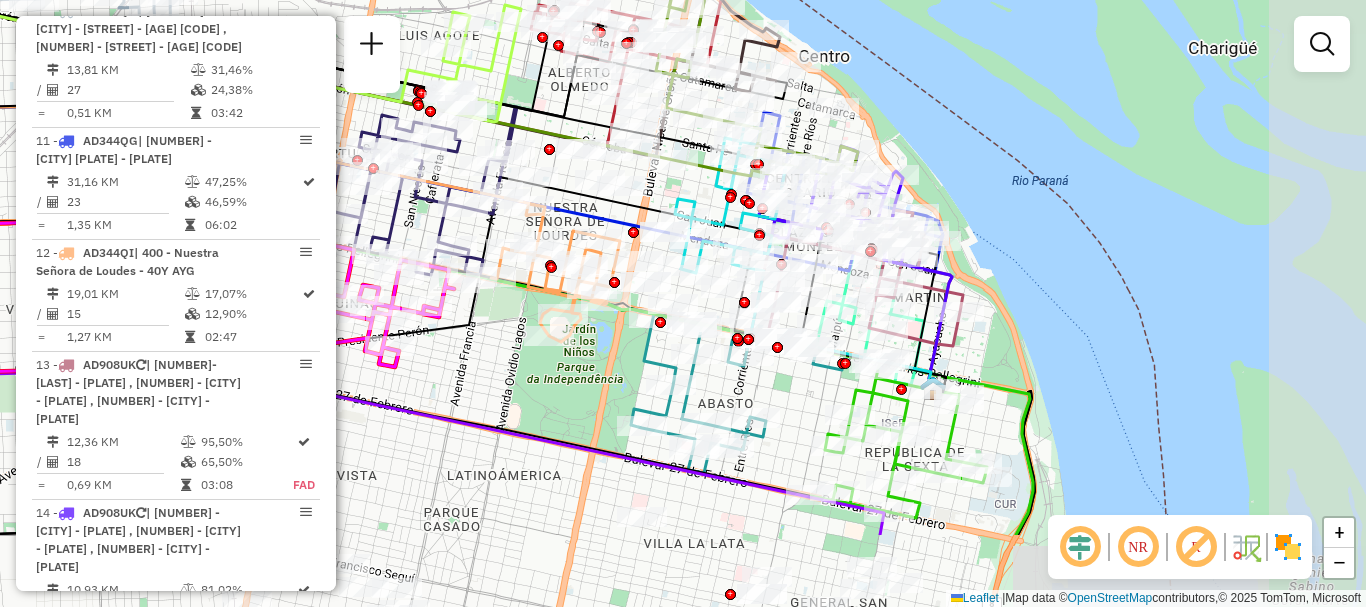 drag, startPoint x: 803, startPoint y: 349, endPoint x: 558, endPoint y: 211, distance: 281.1921 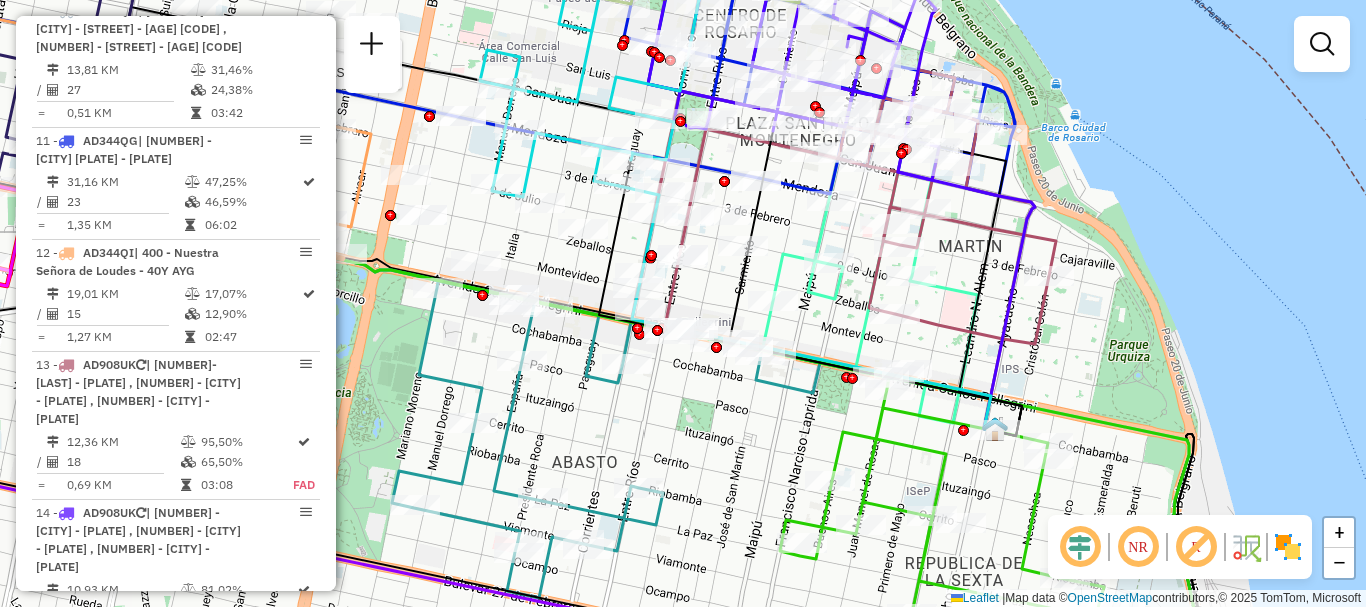 drag, startPoint x: 835, startPoint y: 324, endPoint x: 820, endPoint y: 386, distance: 63.788715 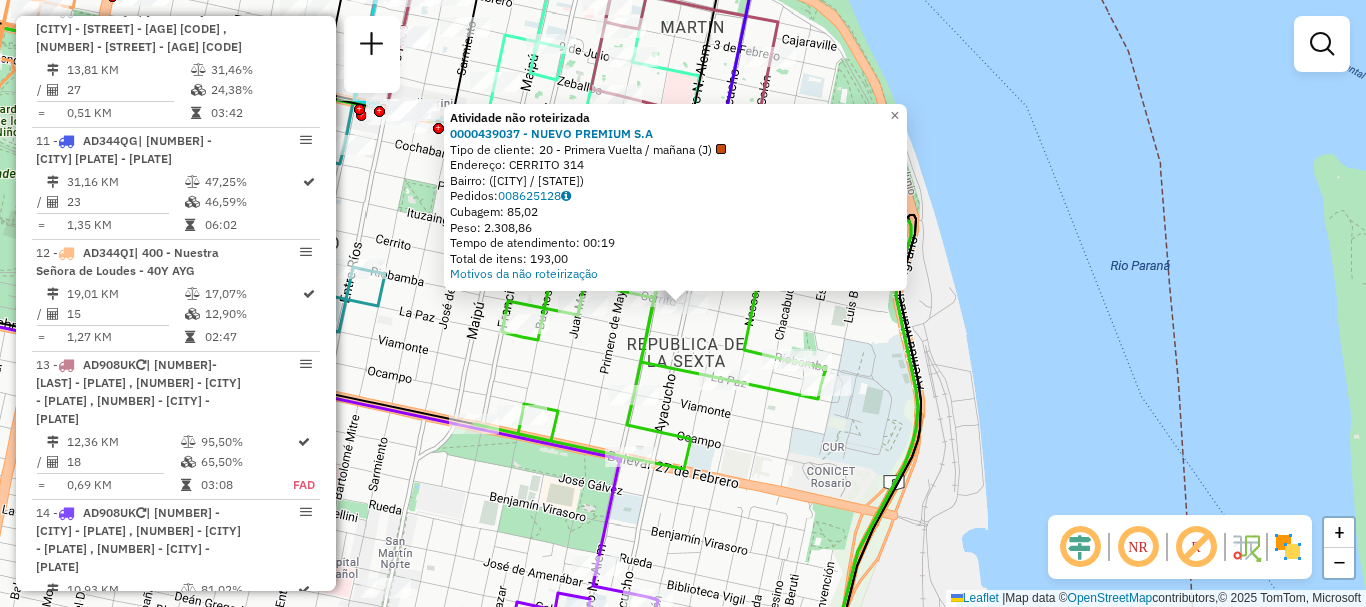 click on "Atividade não roteirizada 0000439037 - NUEVO PREMIUM S.A  Tipo de cliente:   20 - Primera Vuelta / mañana (J)   Endereço: CERRITO   314   Bairro:  (ROSARIO / )   Pedidos:  008625128   Cubagem: 85,02   Peso: 2.308,86   Tempo de atendimento: 00:19   Total de itens: 193,00  Motivos da não roteirização × Janela de atendimento Grade de atendimento Capacidade Transportadoras Veículos Cliente Pedidos  Rotas Selecione os dias de semana para filtrar as janelas de atendimento  Seg   Ter   Qua   Qui   Sex   Sáb   Dom  Informe o período da janela de atendimento: De: Até:  Filtrar exatamente a janela do cliente  Considerar janela de atendimento padrão  Selecione os dias de semana para filtrar as grades de atendimento  Seg   Ter   Qua   Qui   Sex   Sáb   Dom   Considerar clientes sem dia de atendimento cadastrado  Clientes fora do dia de atendimento selecionado Filtrar as atividades entre os valores definidos abaixo:  Peso mínimo:   Peso máximo:   Cubagem mínima:   Cubagem máxima:   De:   Até:   De:  De:" 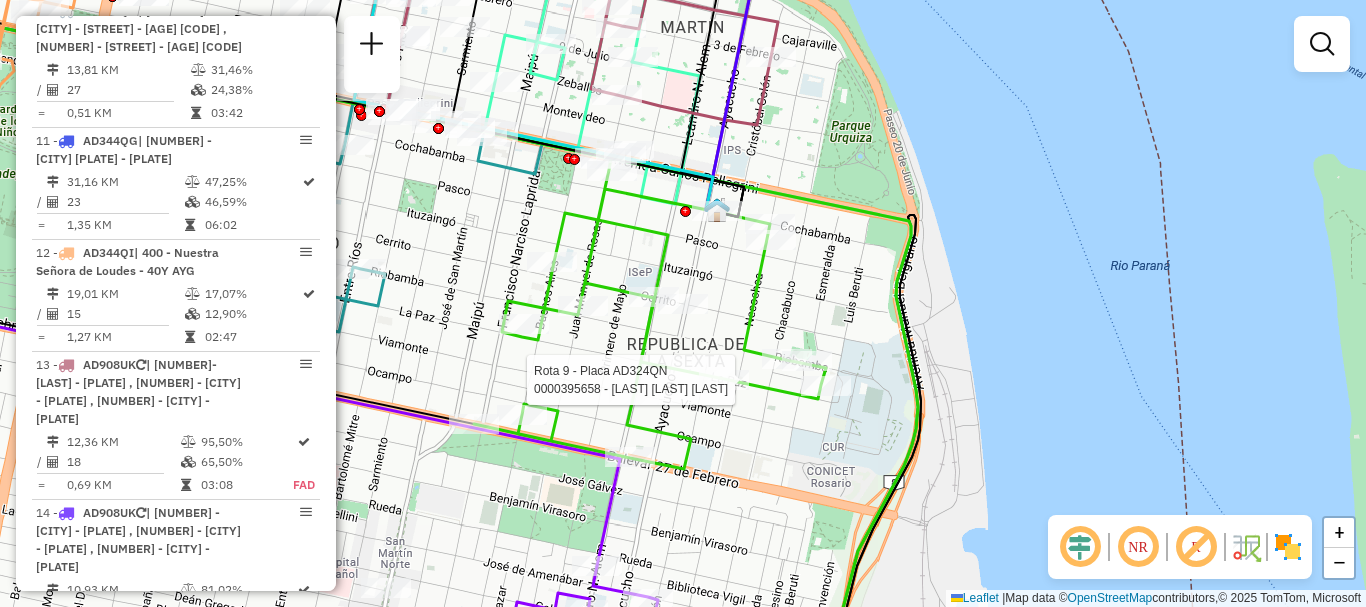 click 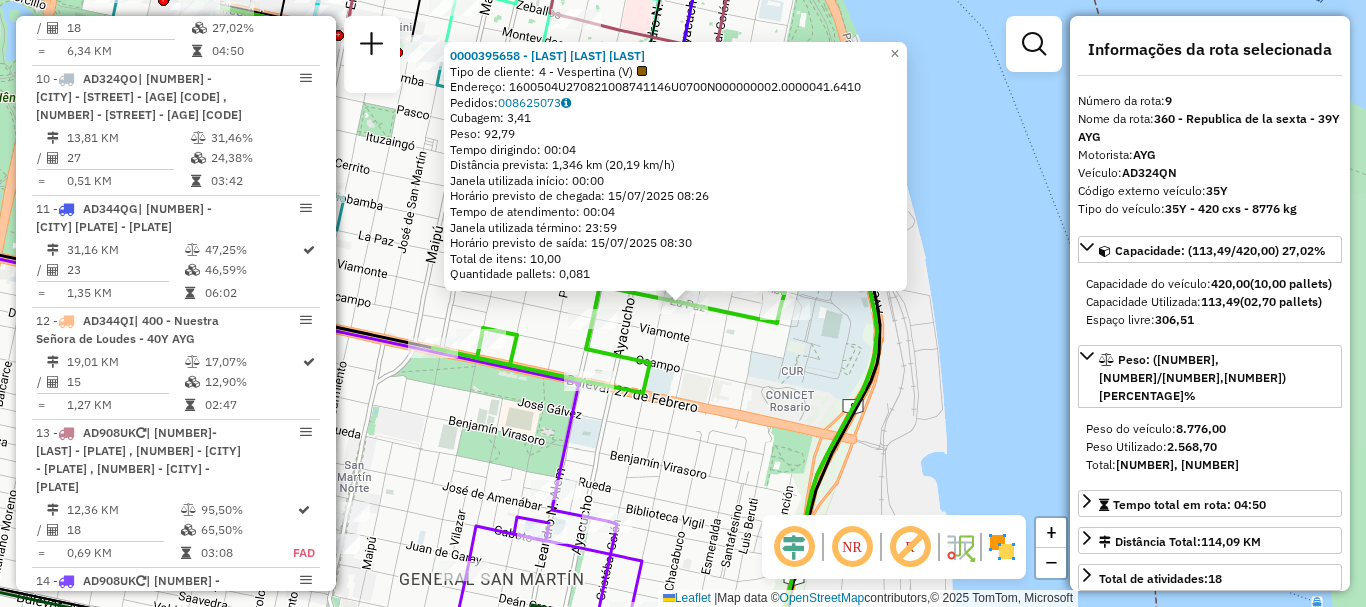 scroll, scrollTop: 1619, scrollLeft: 0, axis: vertical 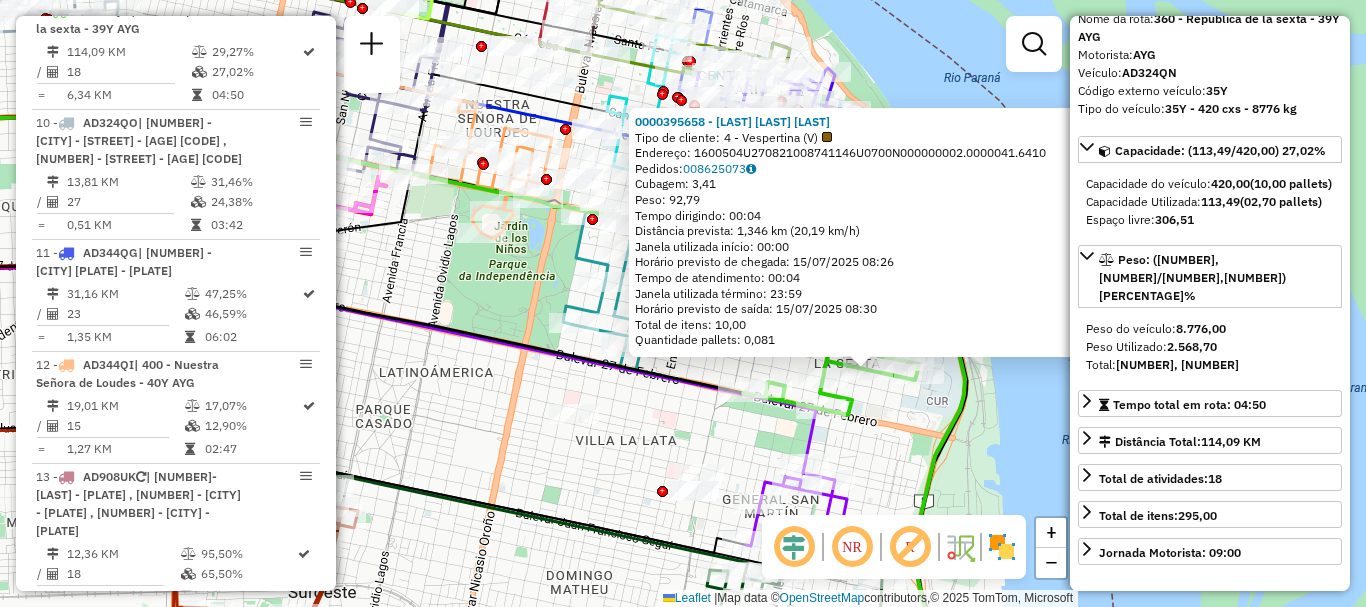 click on "0000395658 - DI LAURO ANGEL  Tipo de cliente:   4 - Vespertina (V)   Endereço: 1600504U270821008741146U0700N000000002.0000041.6410   Pedidos:  008625073   Cubagem: 3,41  Peso: 92,79  Tempo dirigindo: 00:04   Distância prevista: 1,346 km (20,19 km/h)   Janela utilizada início: 00:00   Horário previsto de chegada: 15/07/2025 08:26   Tempo de atendimento: 00:04   Janela utilizada término: 23:59   Horário previsto de saída: 15/07/2025 08:30   Total de itens: 10,00   Quantidade pallets: 0,081  × Janela de atendimento Grade de atendimento Capacidade Transportadoras Veículos Cliente Pedidos  Rotas Selecione os dias de semana para filtrar as janelas de atendimento  Seg   Ter   Qua   Qui   Sex   Sáb   Dom  Informe o período da janela de atendimento: De: Até:  Filtrar exatamente a janela do cliente  Considerar janela de atendimento padrão  Selecione os dias de semana para filtrar as grades de atendimento  Seg   Ter   Qua   Qui   Sex   Sáb   Dom   Considerar clientes sem dia de atendimento cadastrado  De:" 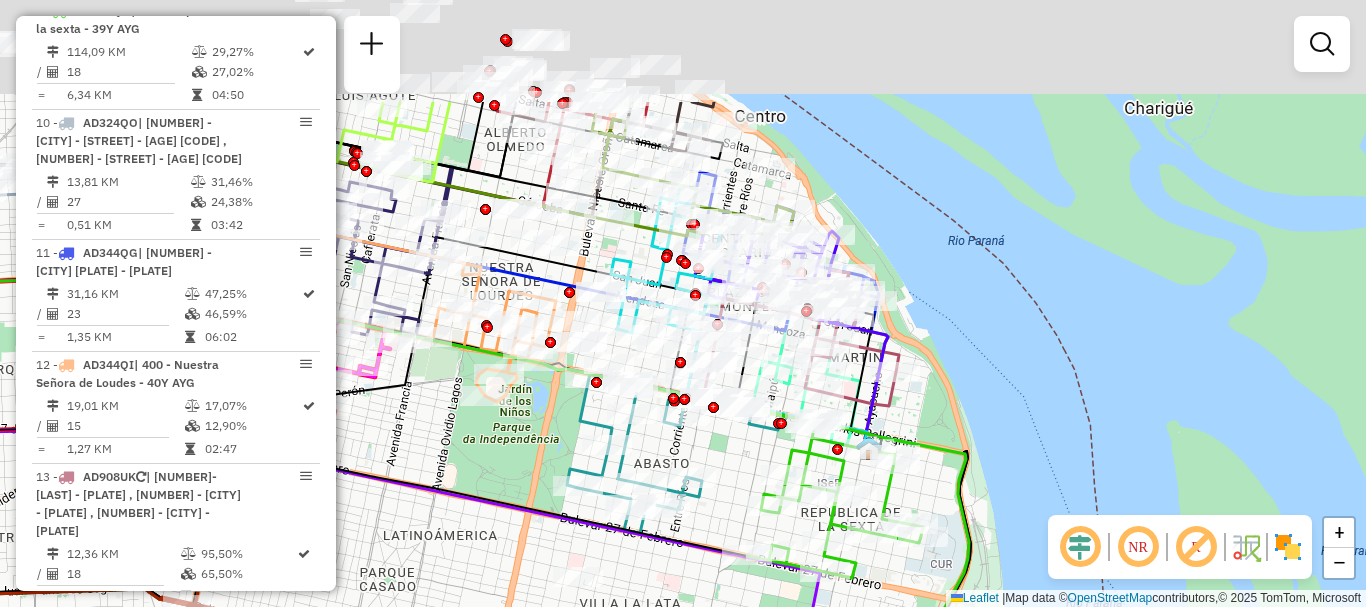 drag, startPoint x: 939, startPoint y: 440, endPoint x: 939, endPoint y: 563, distance: 123 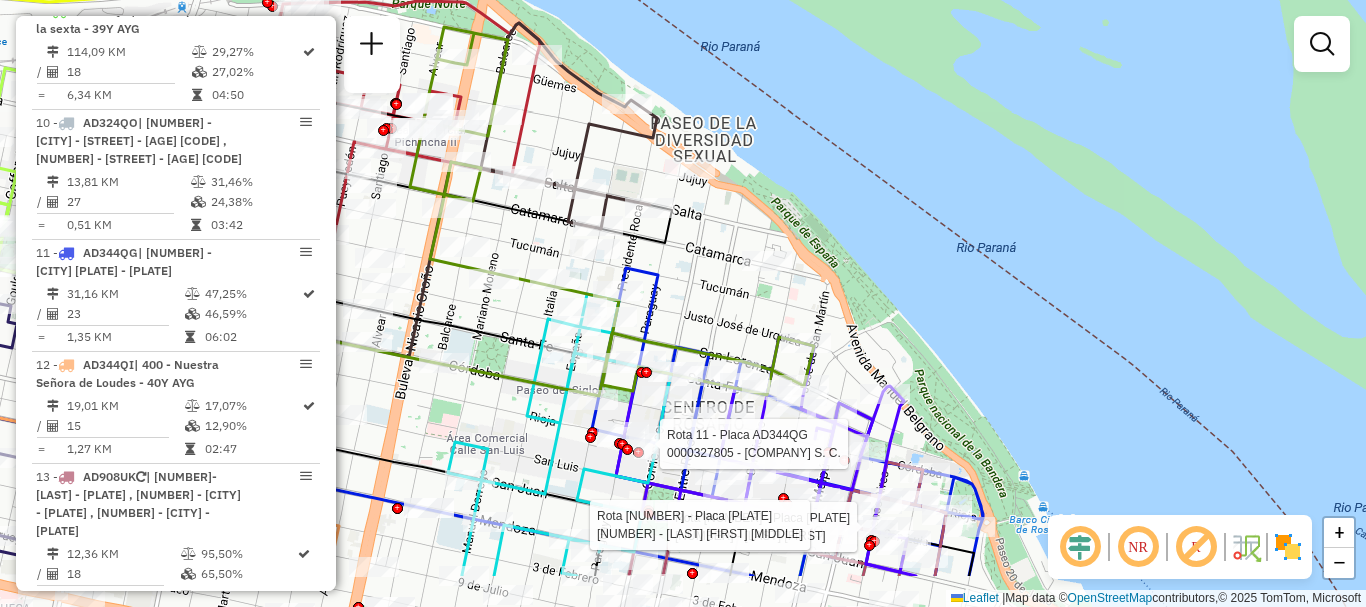 drag, startPoint x: 760, startPoint y: 435, endPoint x: 746, endPoint y: 345, distance: 91.08238 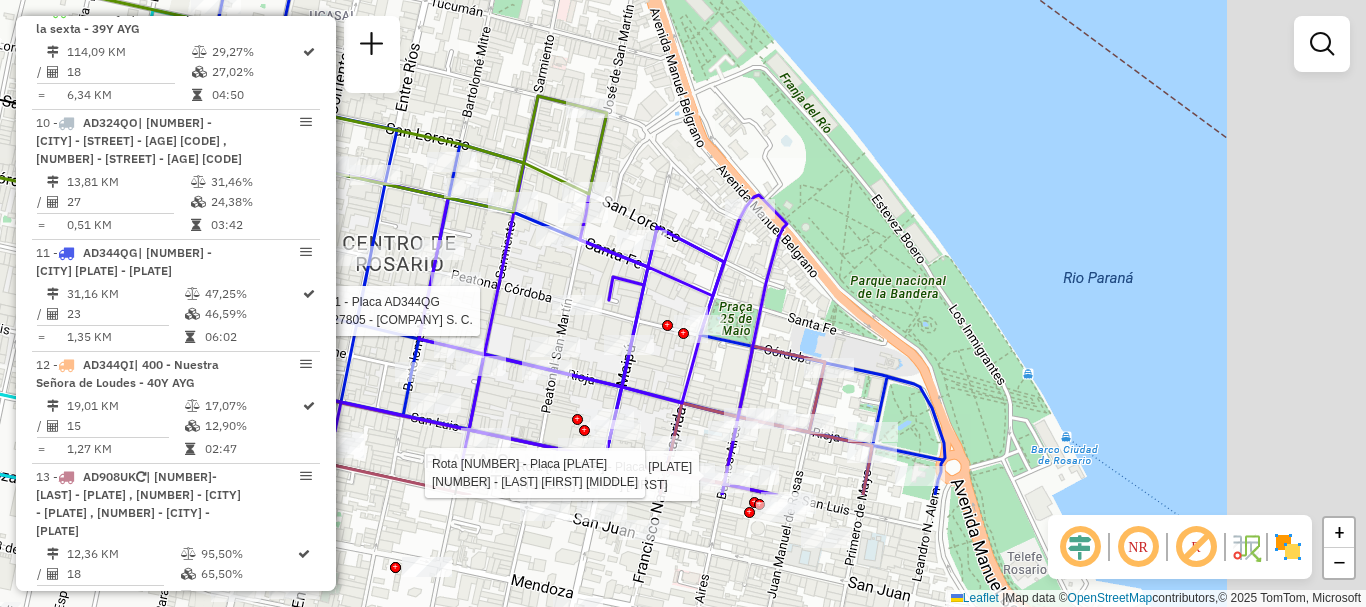 drag, startPoint x: 790, startPoint y: 395, endPoint x: 659, endPoint y: 223, distance: 216.20592 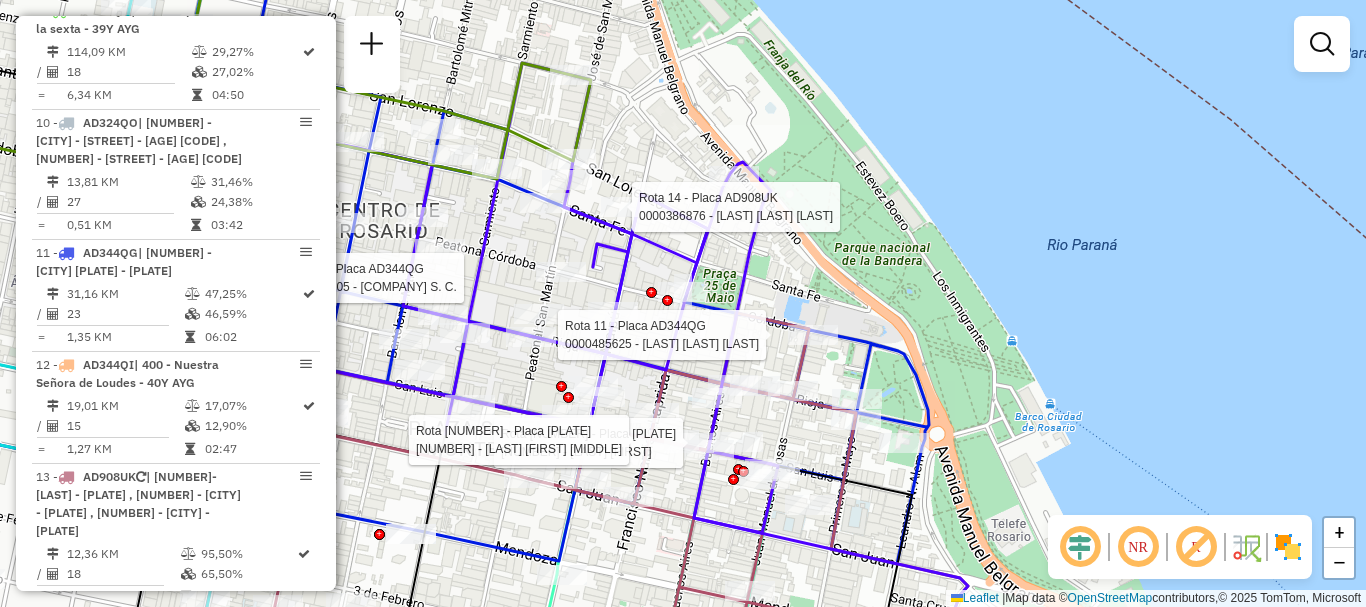 select on "**********" 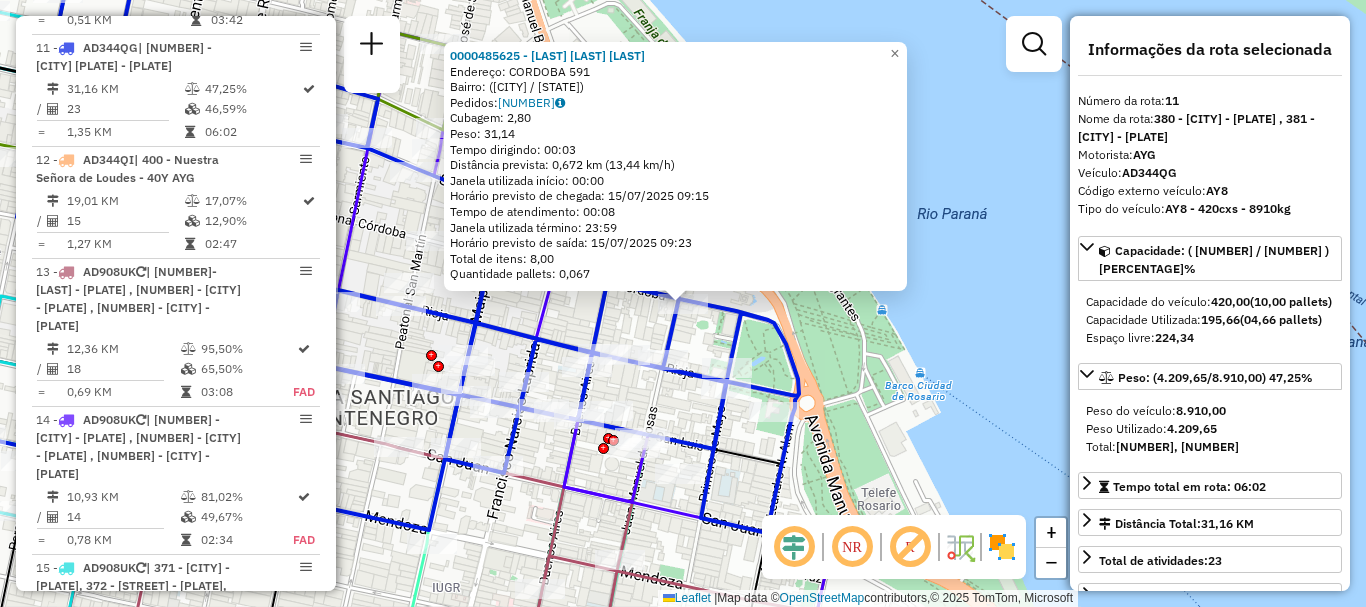scroll, scrollTop: 1861, scrollLeft: 0, axis: vertical 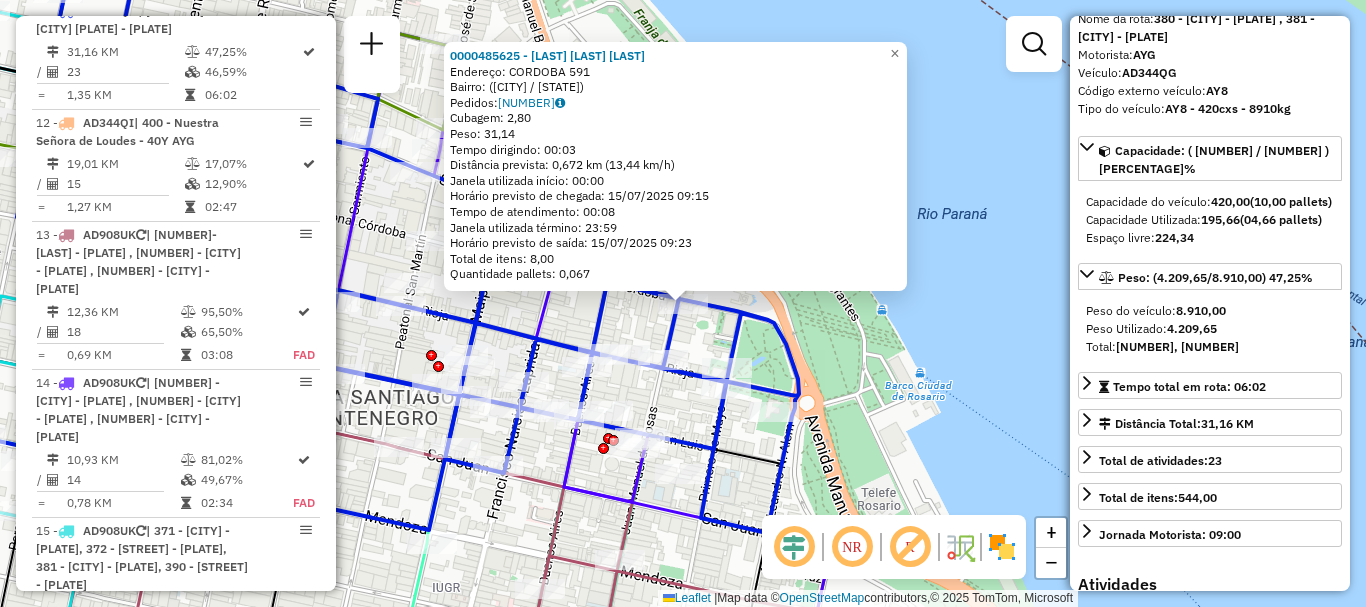 click on "0000485625 - MORENO MAURO NICOLAS  Endereço: CORDOBA 591   Bairro:  (ROSARIO / )   Pedidos:  008625220   Cubagem: 2,80  Peso: 31,14  Tempo dirigindo: 00:03   Distância prevista: 0,672 km (13,44 km/h)   Janela utilizada início: 00:00   Horário previsto de chegada: 15/07/2025 09:15   Tempo de atendimento: 00:08   Janela utilizada término: 23:59   Horário previsto de saída: 15/07/2025 09:23   Total de itens: 8,00   Quantidade pallets: 0,067  × Janela de atendimento Grade de atendimento Capacidade Transportadoras Veículos Cliente Pedidos  Rotas Selecione os dias de semana para filtrar as janelas de atendimento  Seg   Ter   Qua   Qui   Sex   Sáb   Dom  Informe o período da janela de atendimento: De: Até:  Filtrar exatamente a janela do cliente  Considerar janela de atendimento padrão  Selecione os dias de semana para filtrar as grades de atendimento  Seg   Ter   Qua   Qui   Sex   Sáb   Dom   Considerar clientes sem dia de atendimento cadastrado  Clientes fora do dia de atendimento selecionado  De:  +" 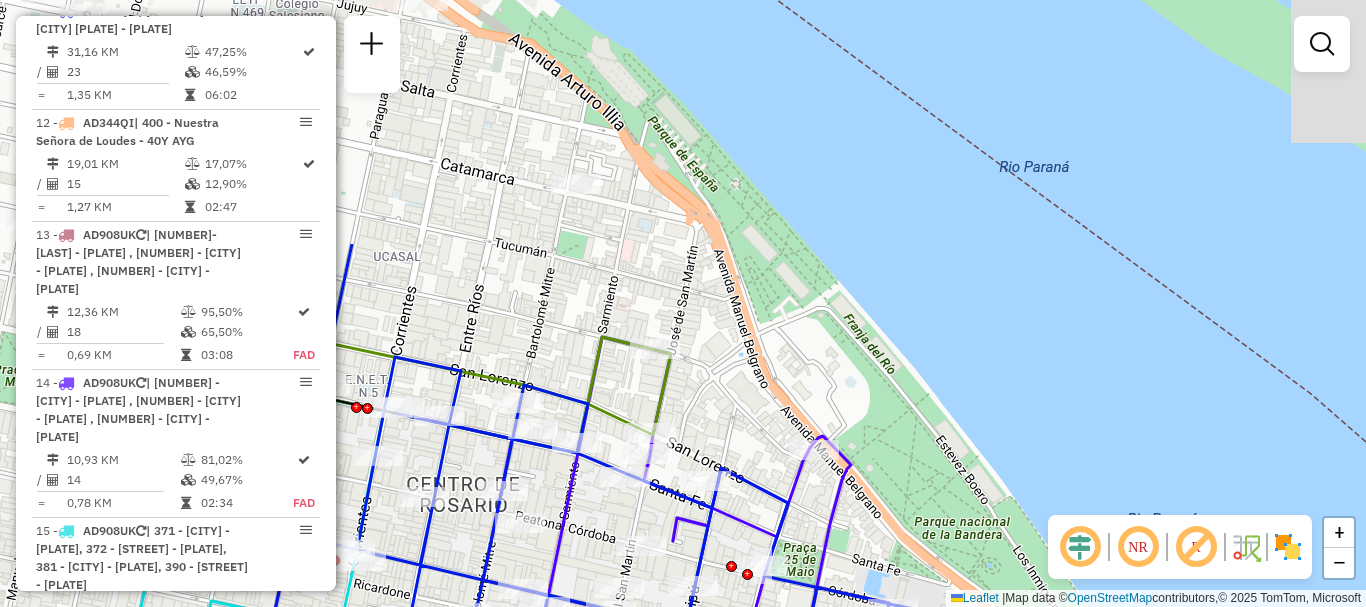 drag, startPoint x: 910, startPoint y: 646, endPoint x: 1079, endPoint y: 646, distance: 169 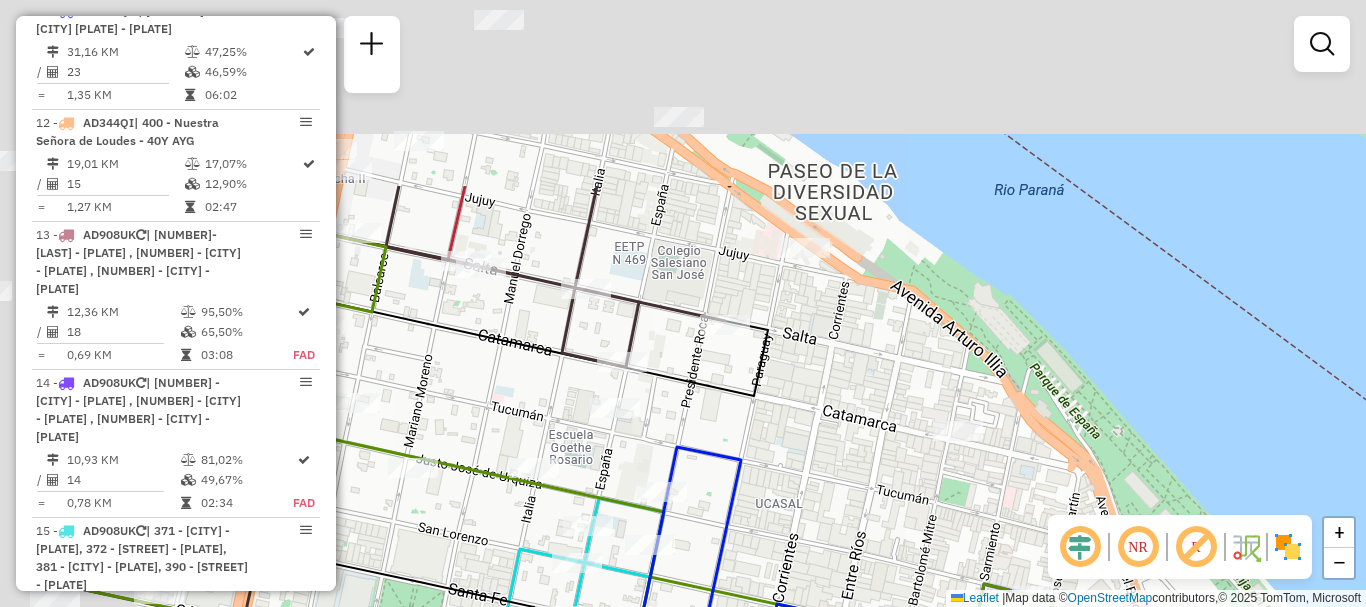 drag, startPoint x: 694, startPoint y: 271, endPoint x: 907, endPoint y: 518, distance: 326.1564 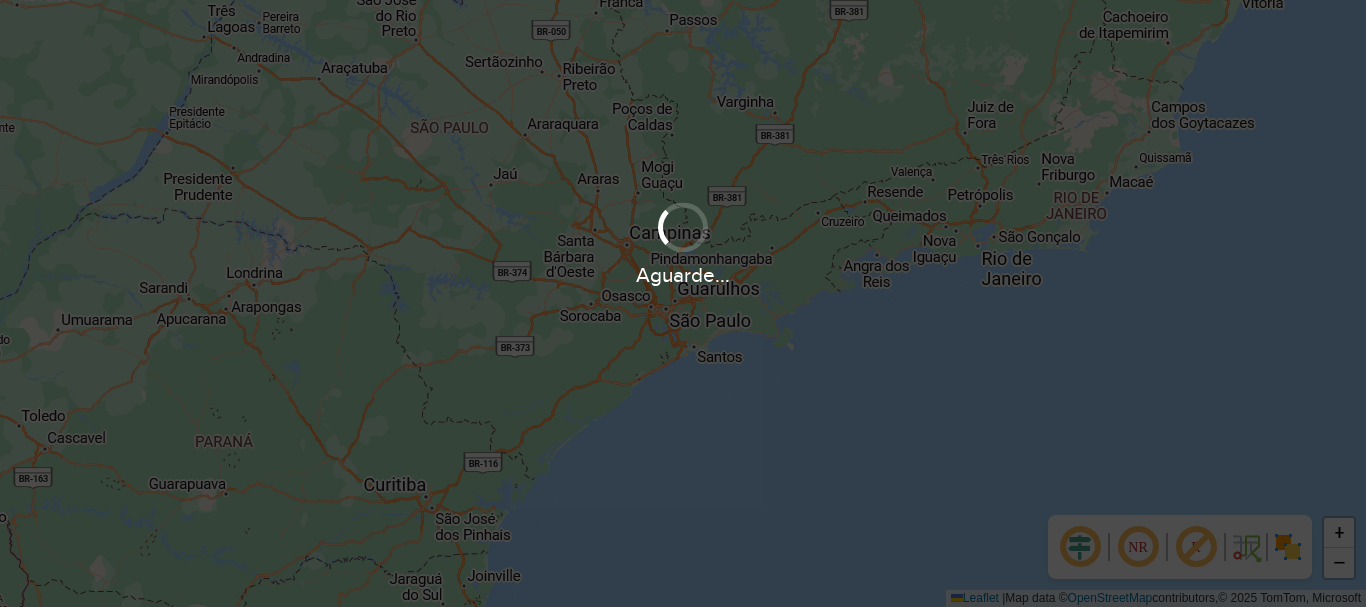 scroll, scrollTop: 0, scrollLeft: 0, axis: both 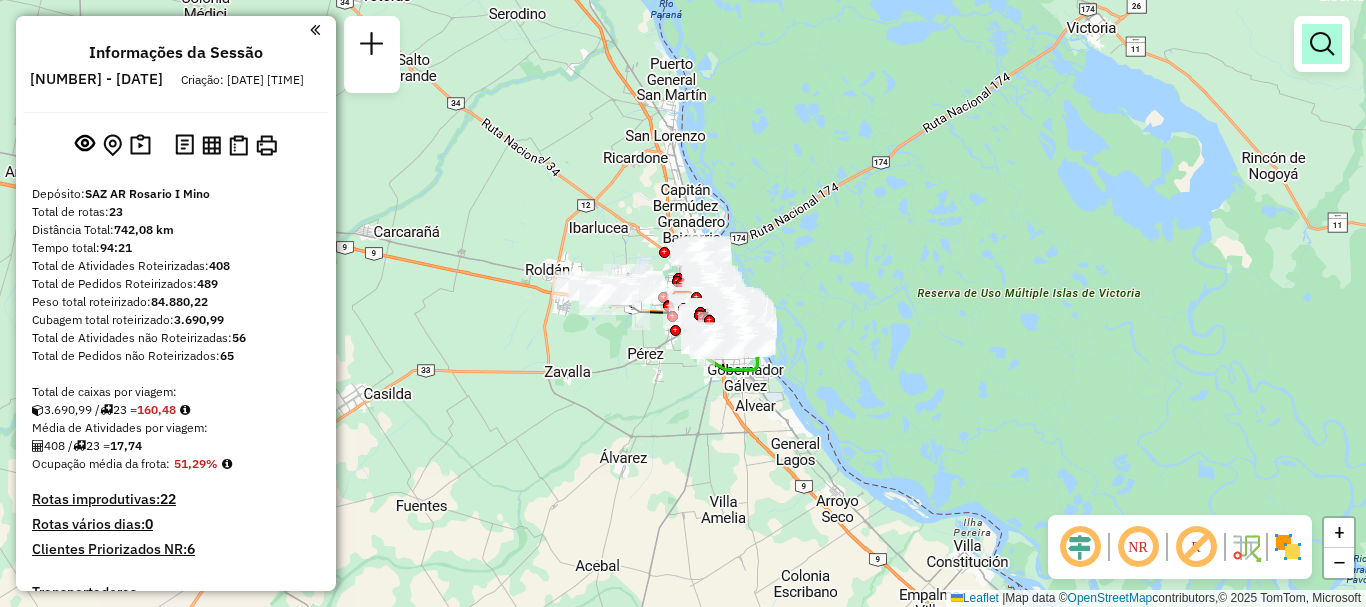 click at bounding box center [1322, 44] 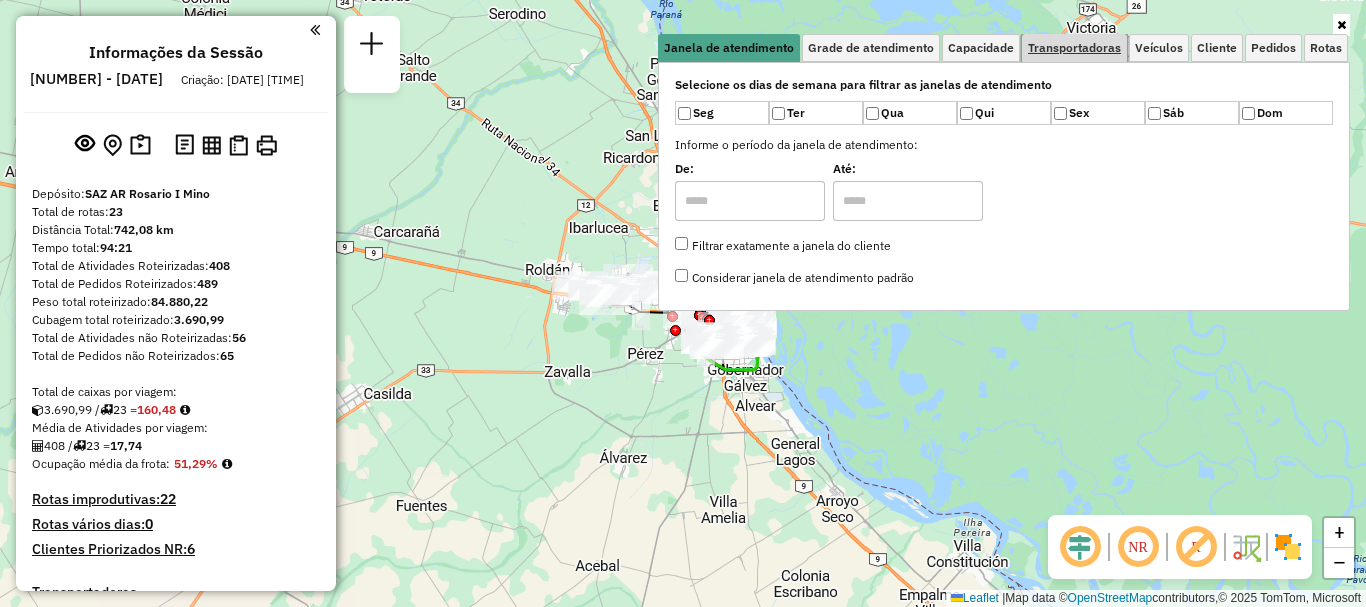 click on "Transportadoras" at bounding box center (1074, 48) 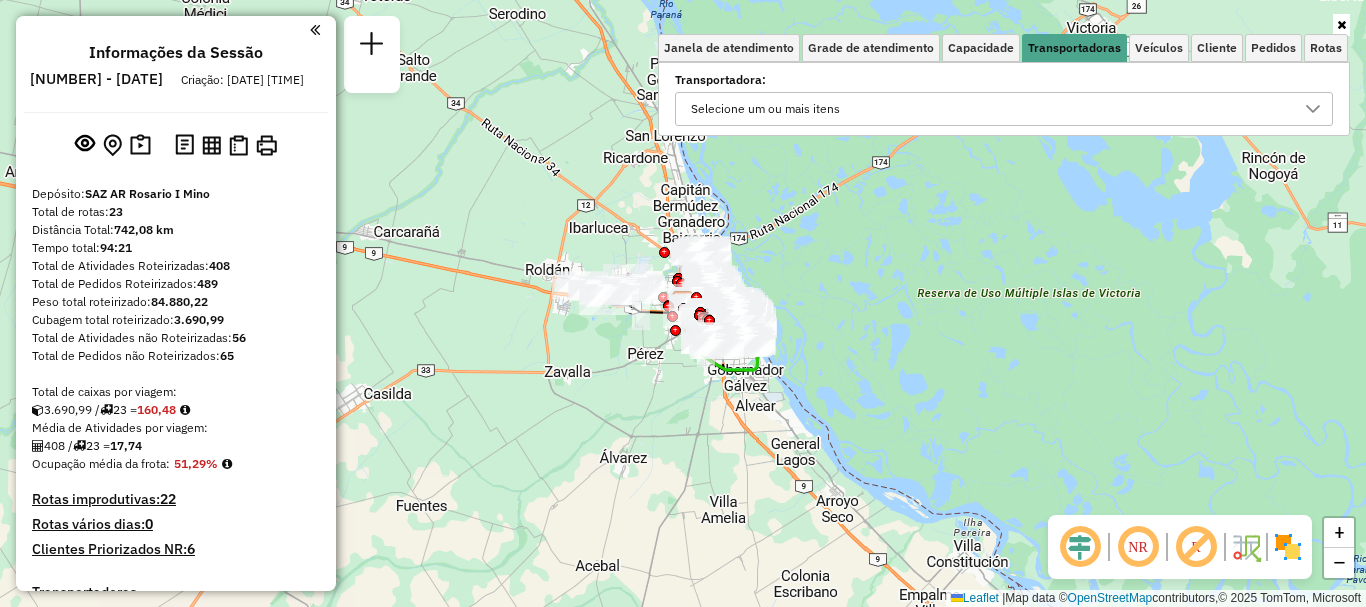 click 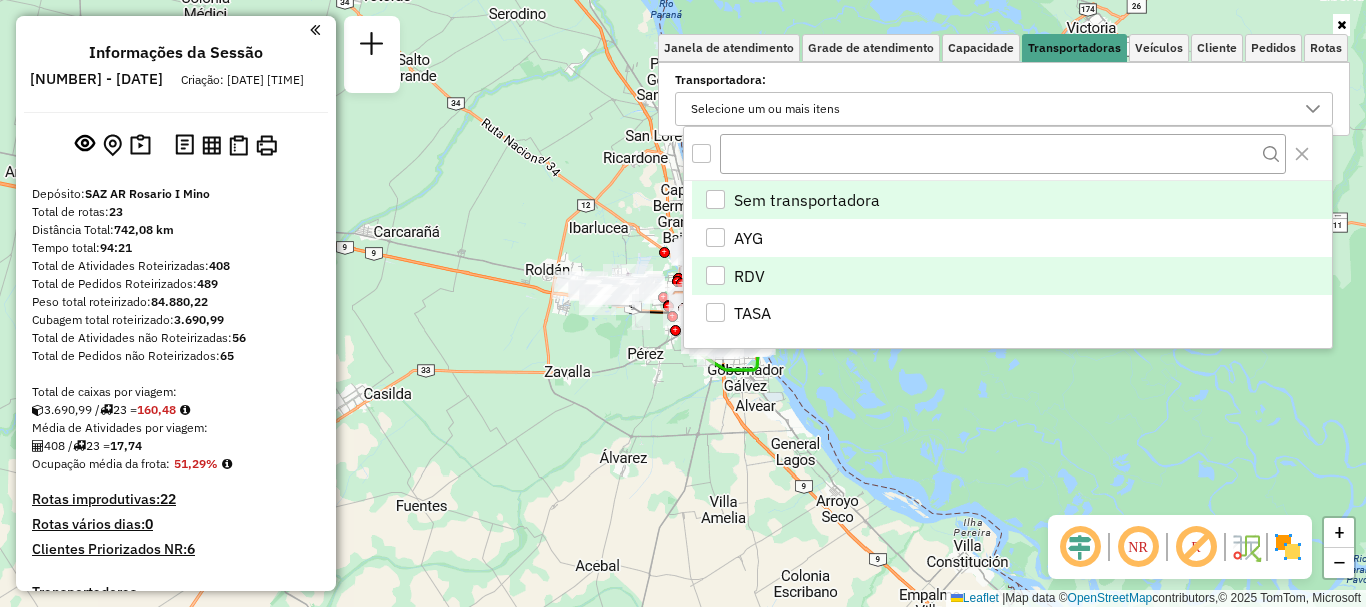 scroll, scrollTop: 12, scrollLeft: 69, axis: both 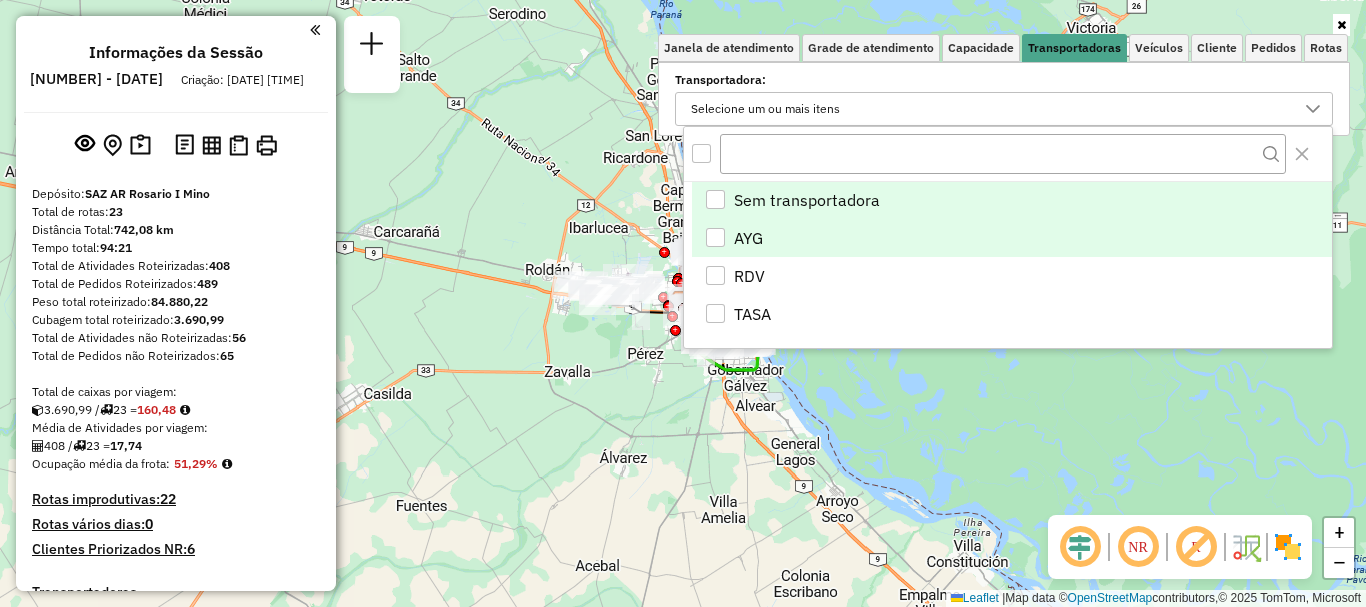 click on "AYG" at bounding box center (1012, 238) 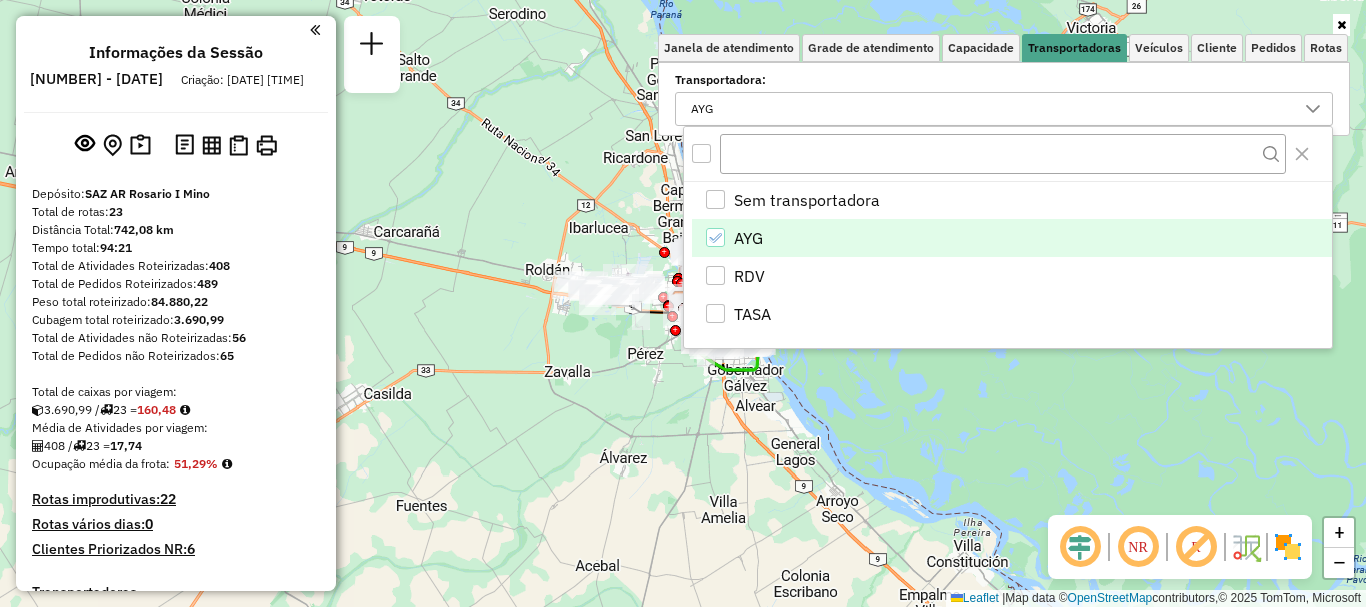 click on "Aguarde..." at bounding box center (0, 0) 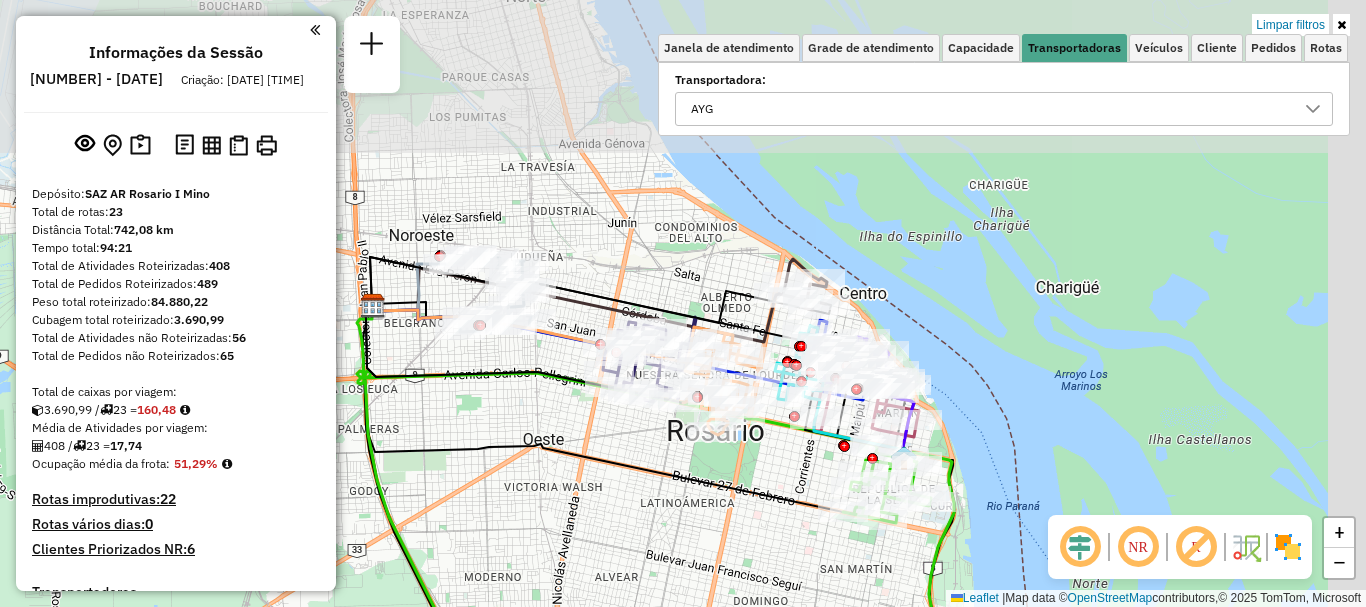 drag, startPoint x: 646, startPoint y: 309, endPoint x: 520, endPoint y: 409, distance: 160.86018 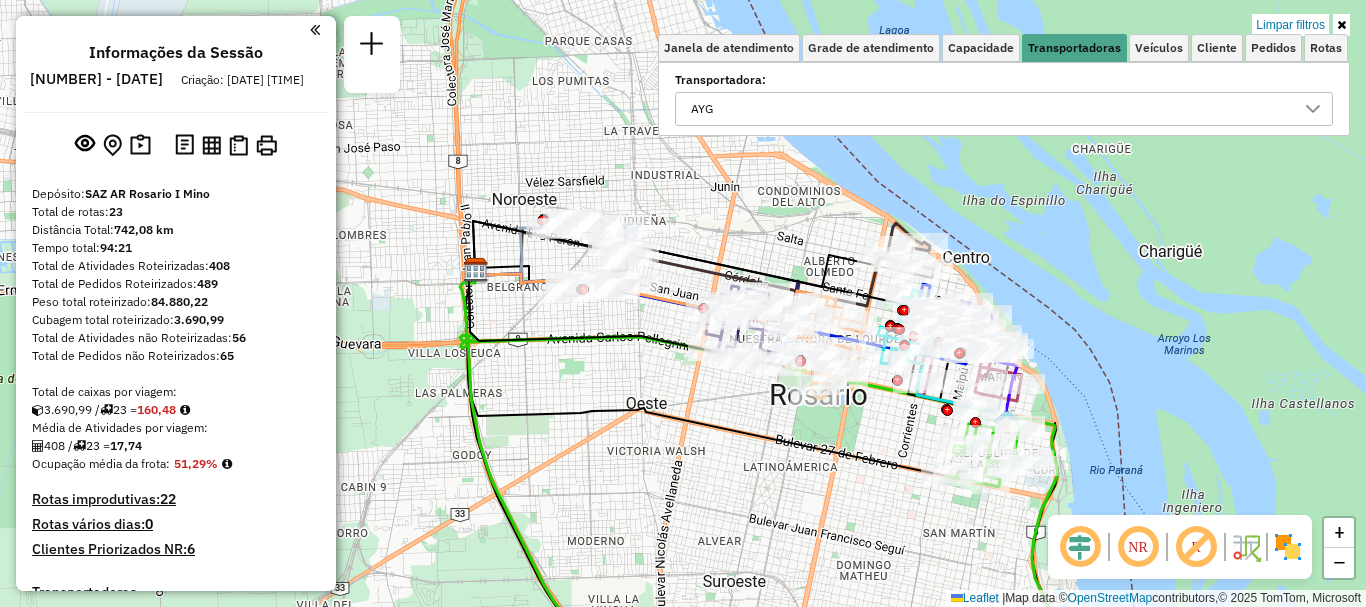 drag, startPoint x: 521, startPoint y: 434, endPoint x: 624, endPoint y: 398, distance: 109.11004 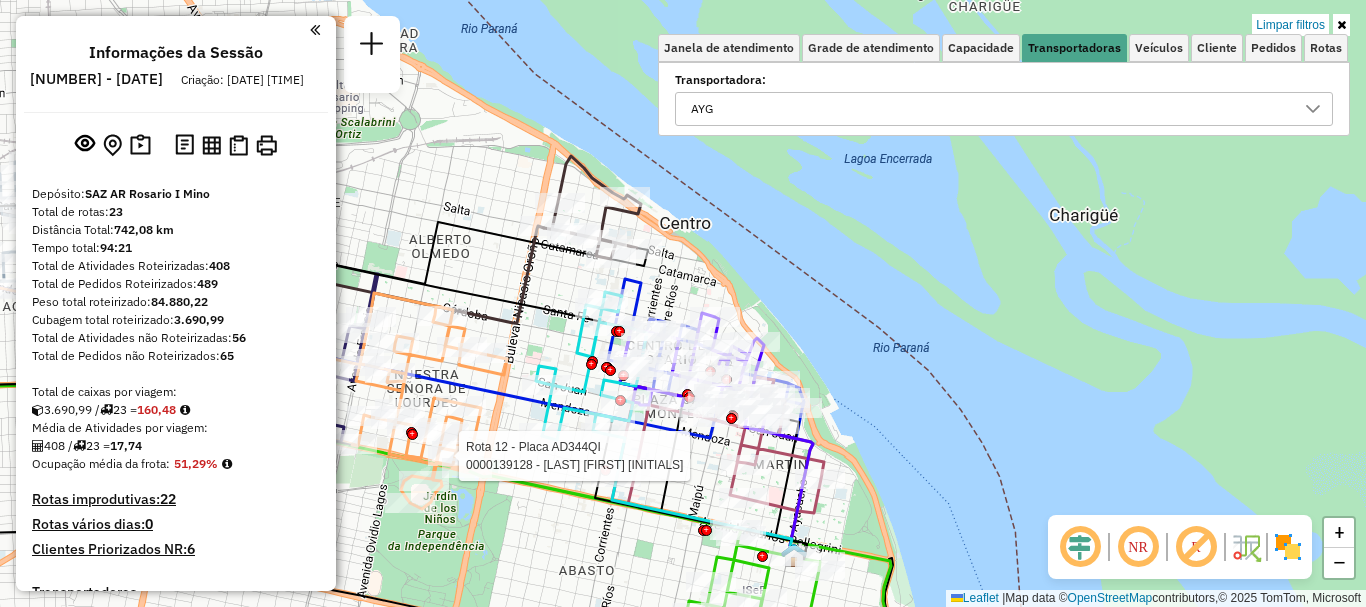 drag, startPoint x: 665, startPoint y: 349, endPoint x: 677, endPoint y: 497, distance: 148.48569 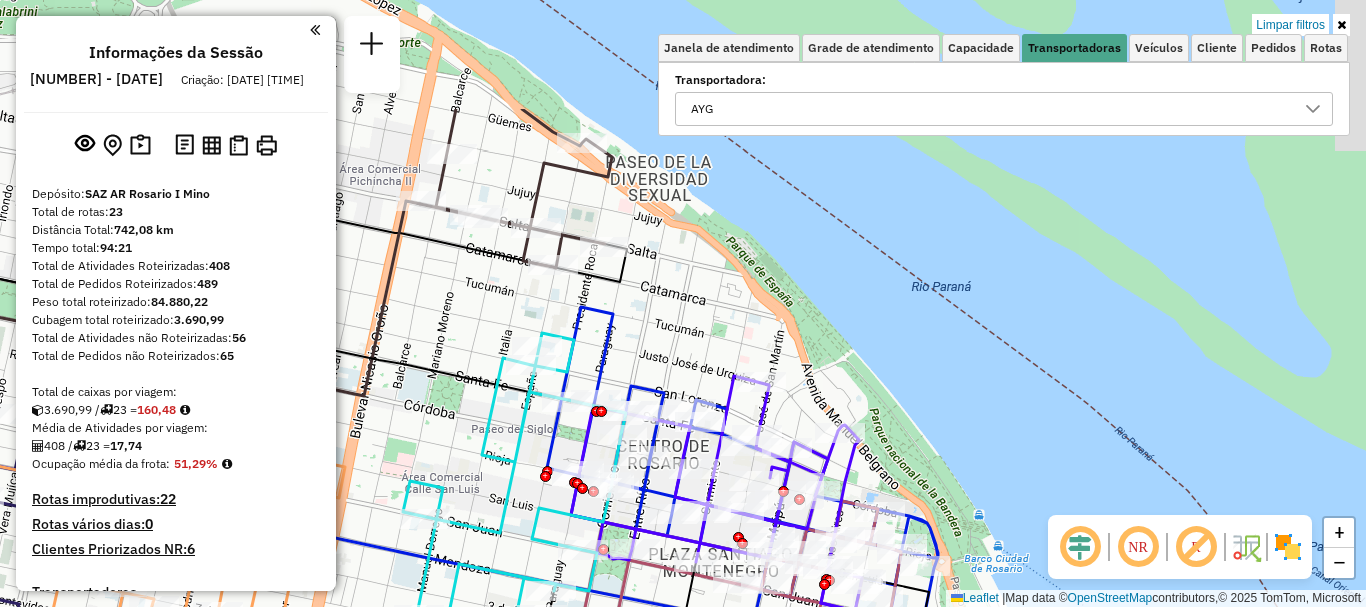 drag, startPoint x: 476, startPoint y: 230, endPoint x: 502, endPoint y: 322, distance: 95.60335 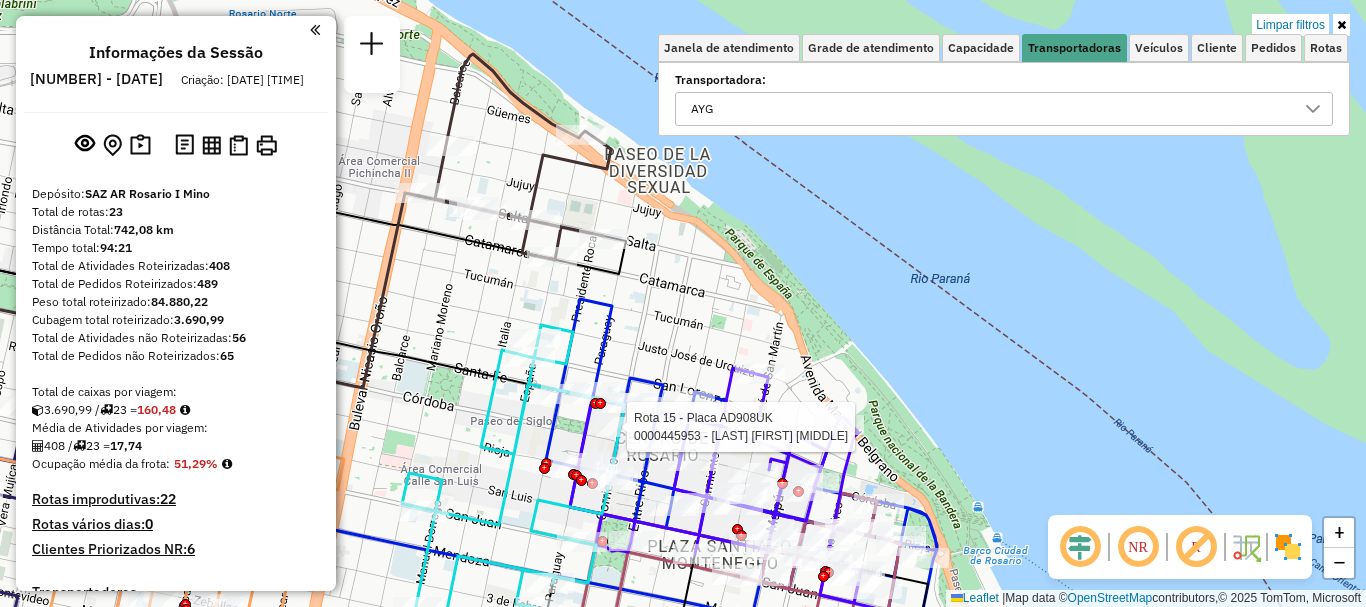 click 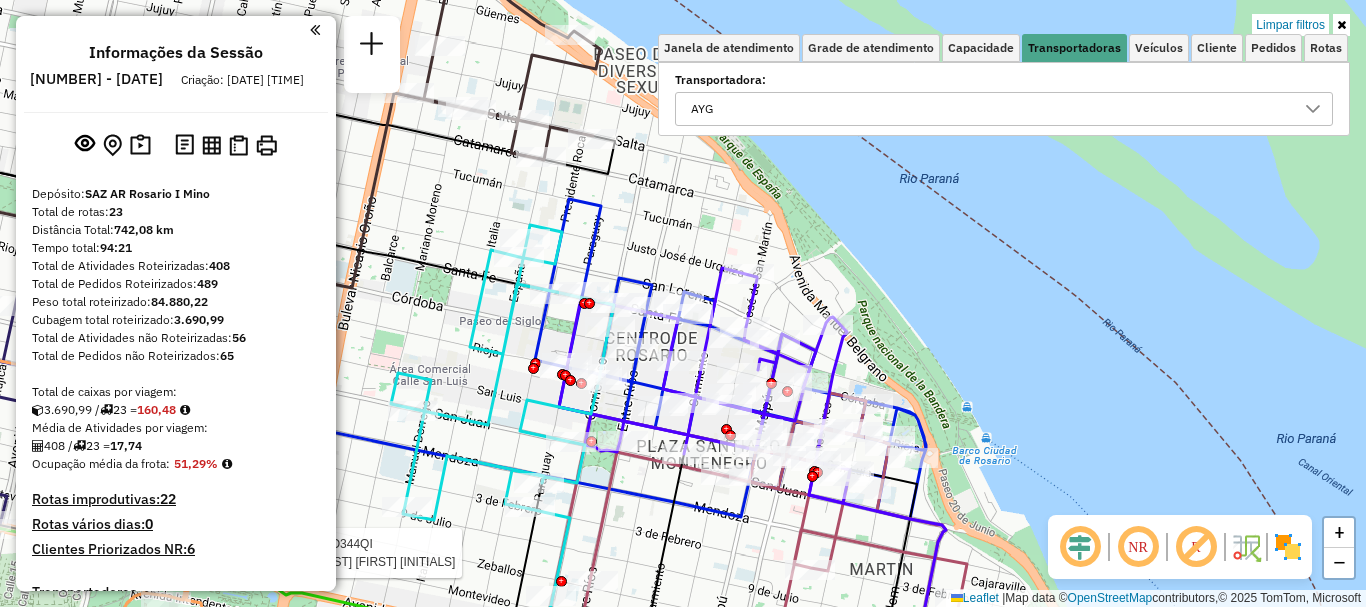 click 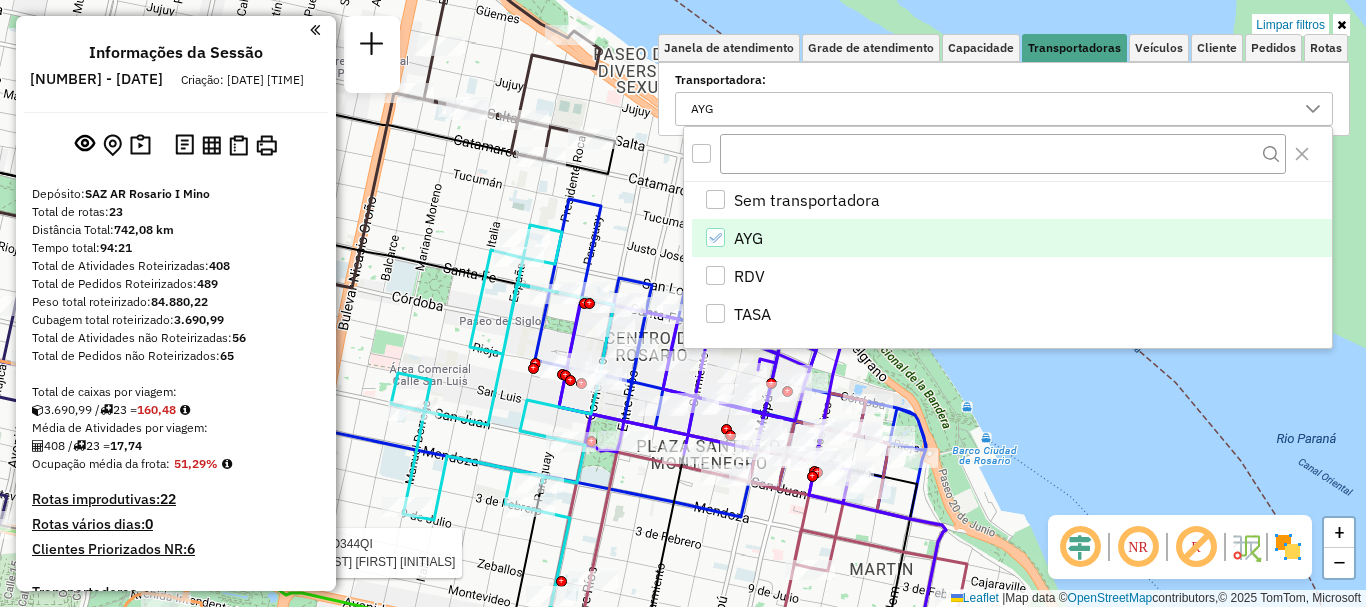 click on "AYG" at bounding box center [1012, 238] 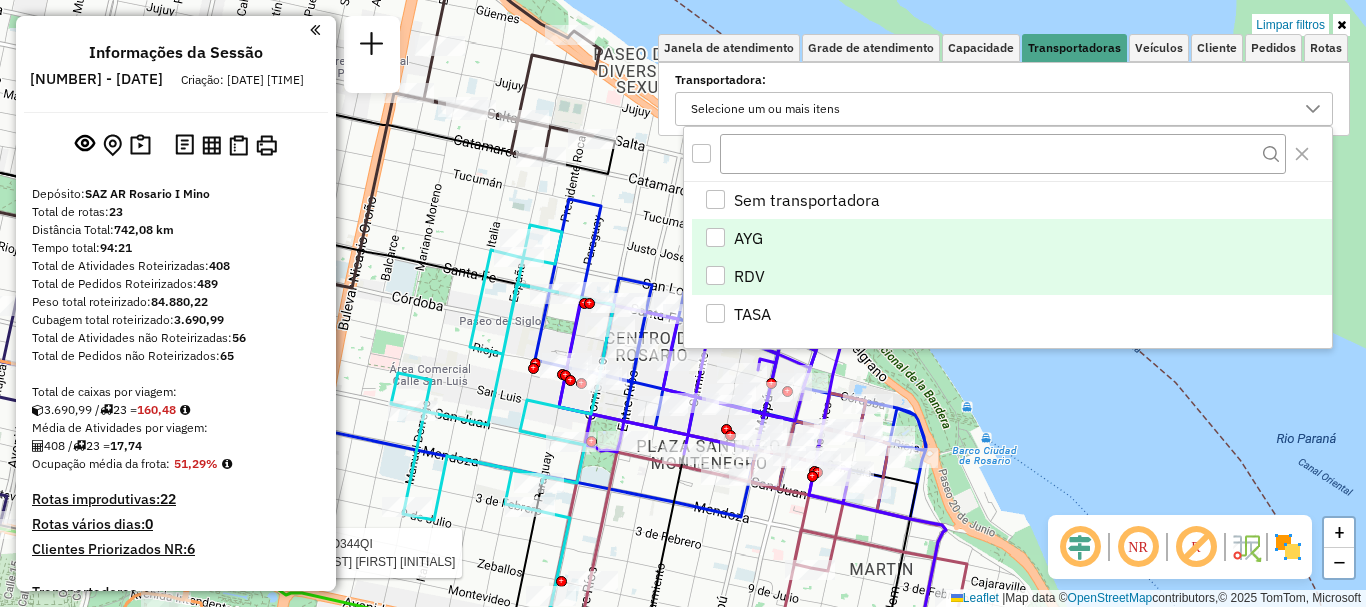click at bounding box center (715, 275) 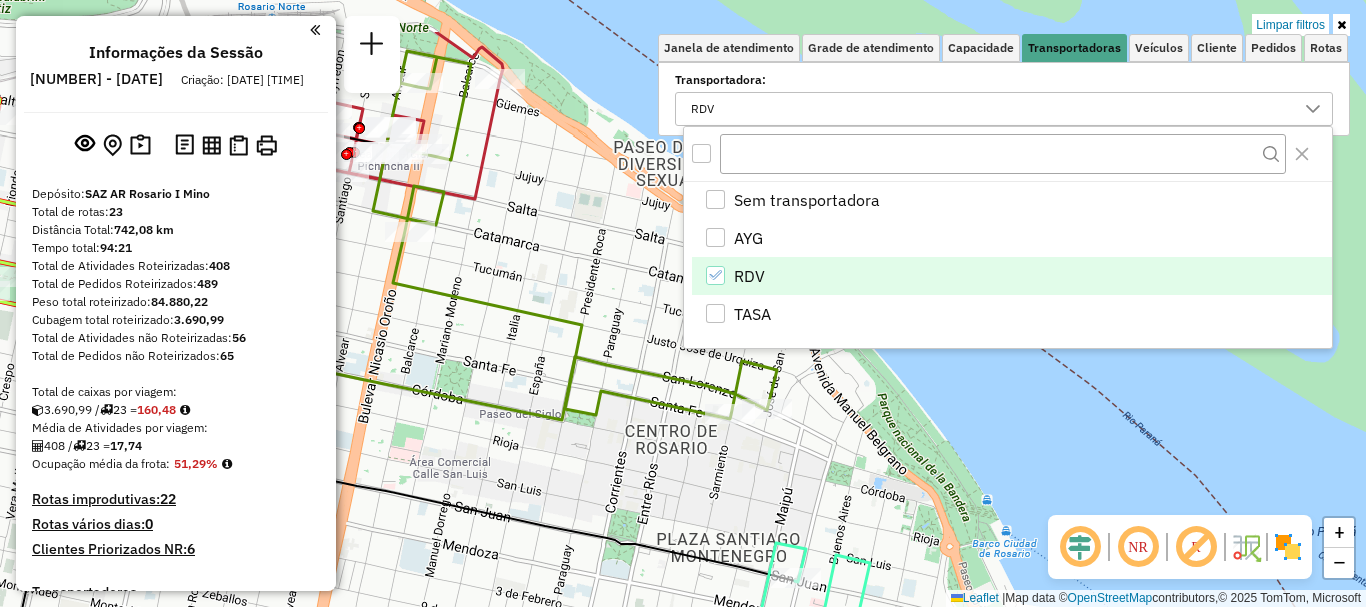 drag, startPoint x: 923, startPoint y: 494, endPoint x: 944, endPoint y: 590, distance: 98.270035 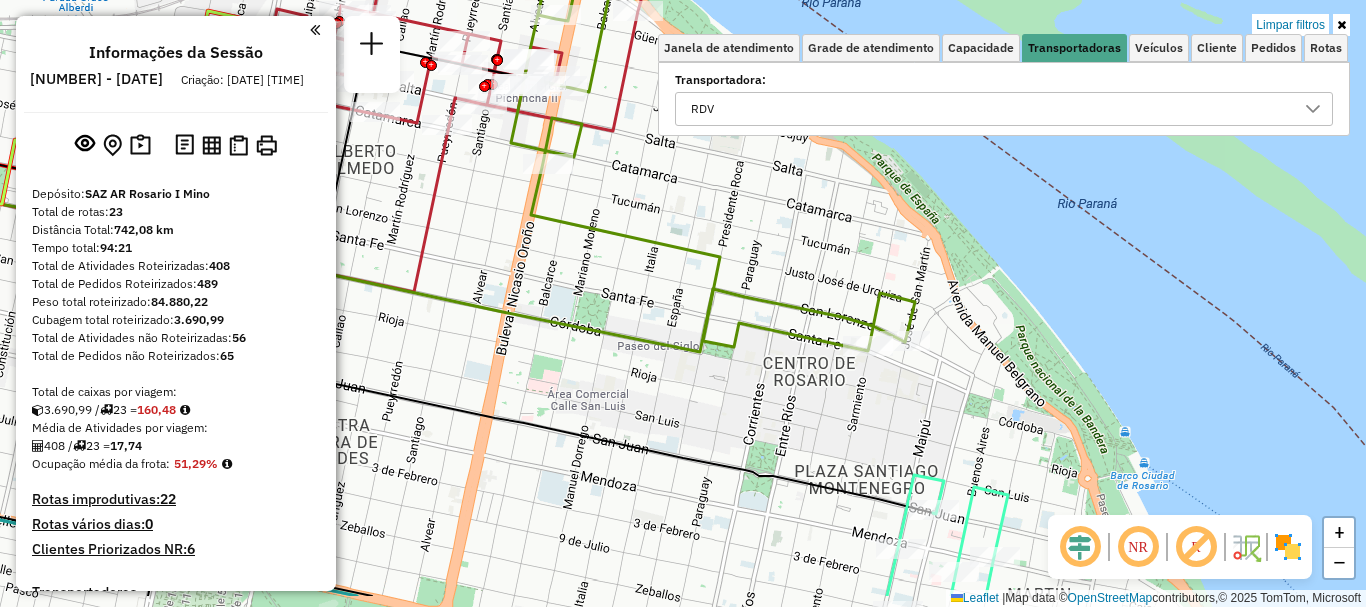 drag, startPoint x: 783, startPoint y: 534, endPoint x: 925, endPoint y: 461, distance: 159.66527 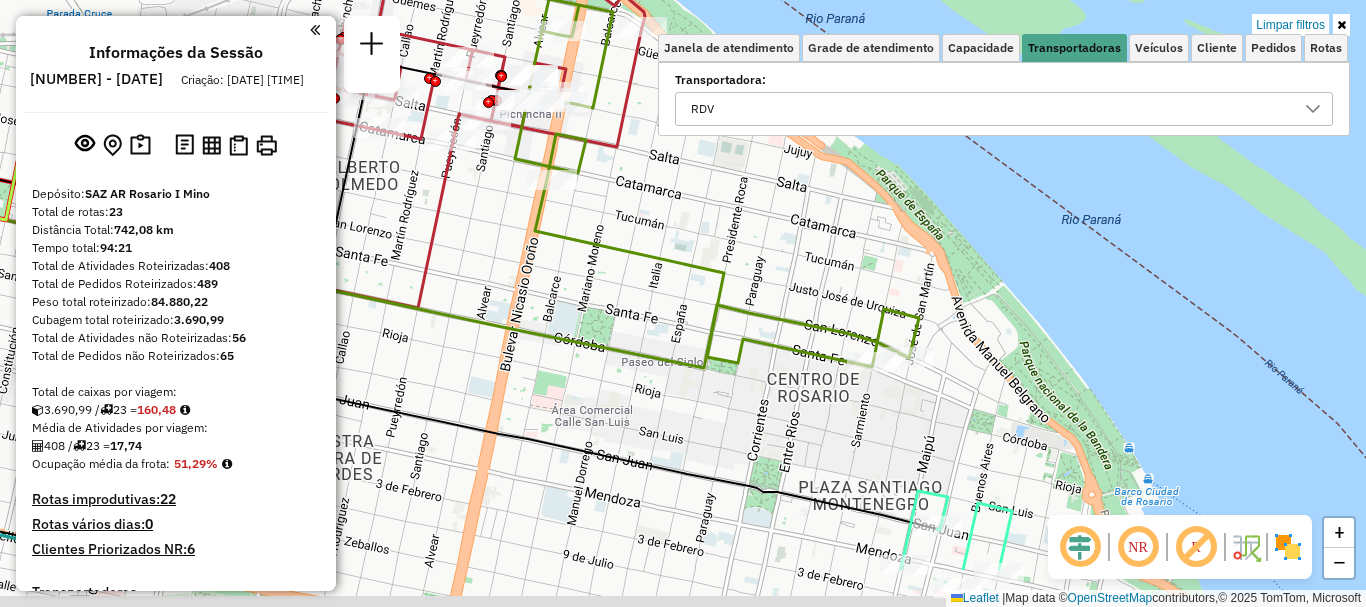 drag, startPoint x: 794, startPoint y: 493, endPoint x: 1049, endPoint y: 166, distance: 414.67337 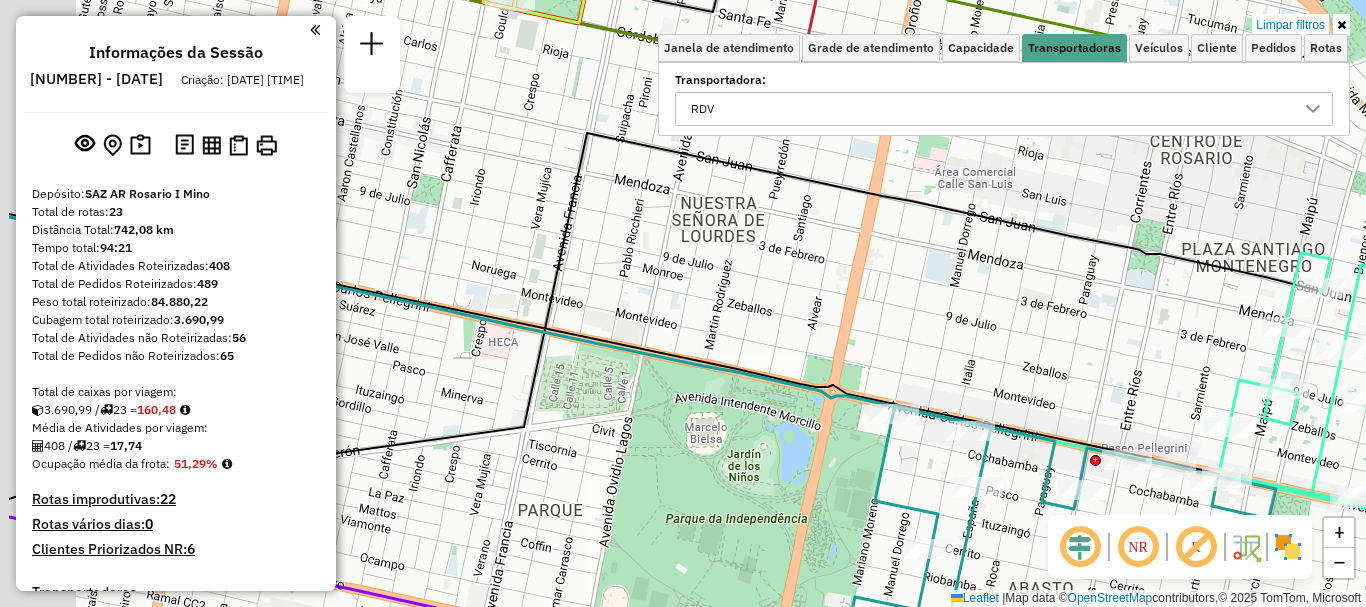 drag, startPoint x: 871, startPoint y: 323, endPoint x: 1241, endPoint y: 464, distance: 395.9558 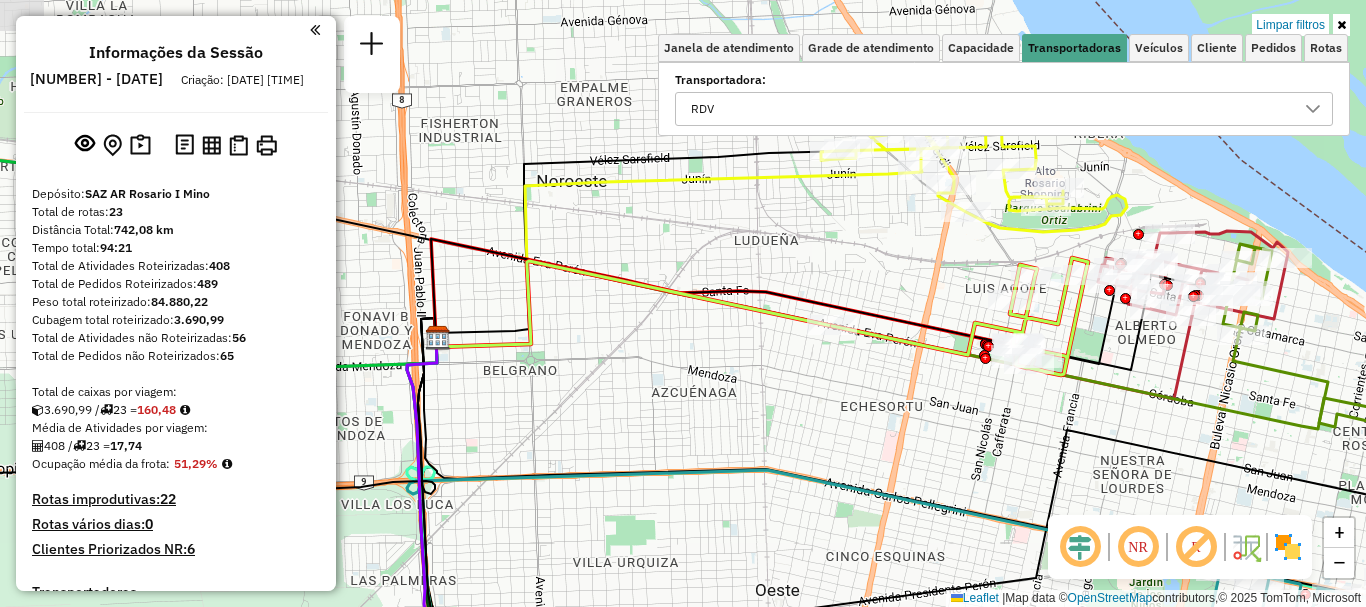 drag, startPoint x: 1152, startPoint y: 475, endPoint x: 1171, endPoint y: 499, distance: 30.610456 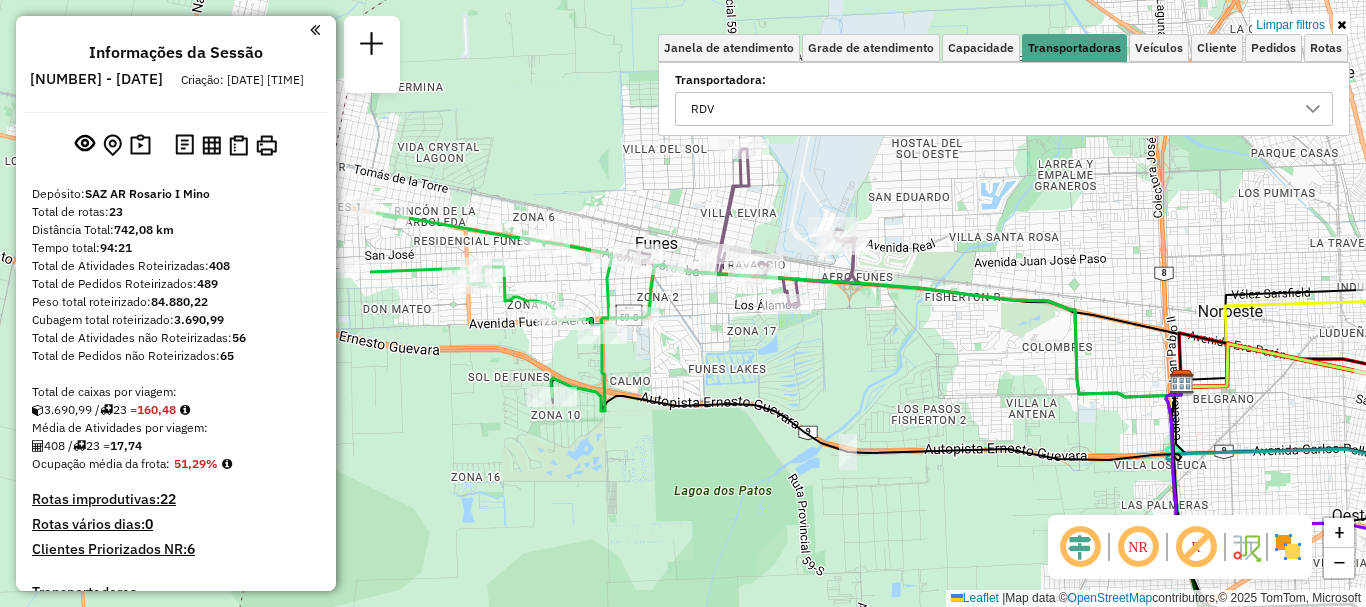 drag, startPoint x: 788, startPoint y: 429, endPoint x: 1295, endPoint y: 413, distance: 507.2524 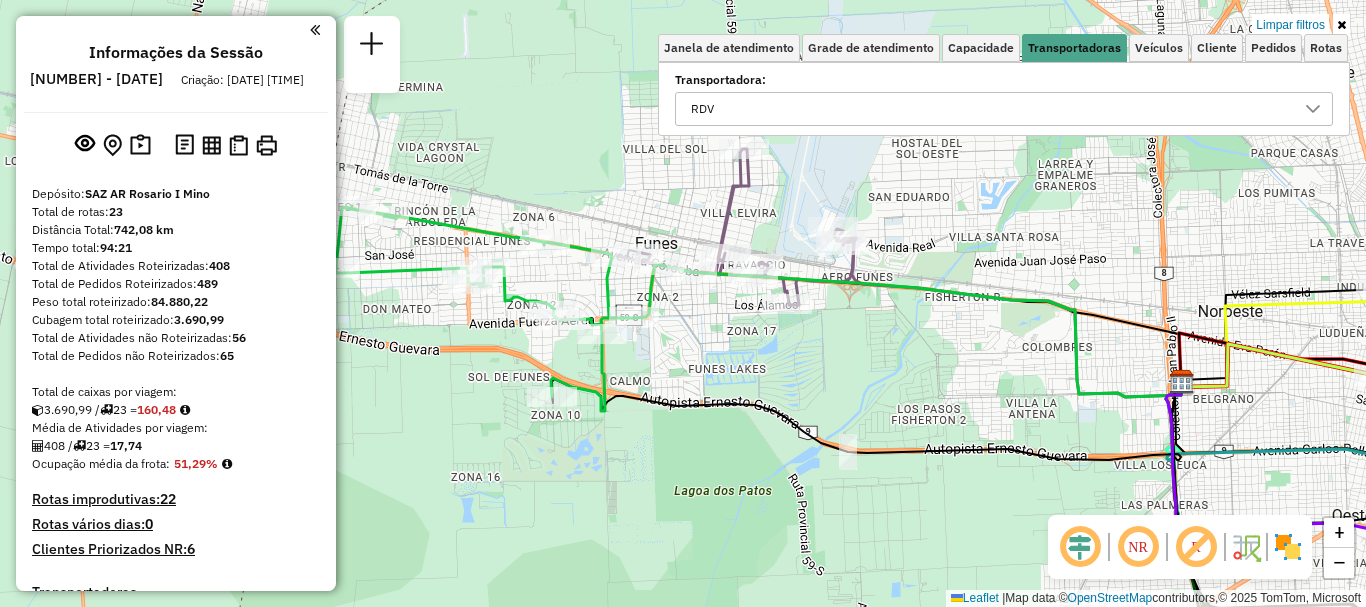 click 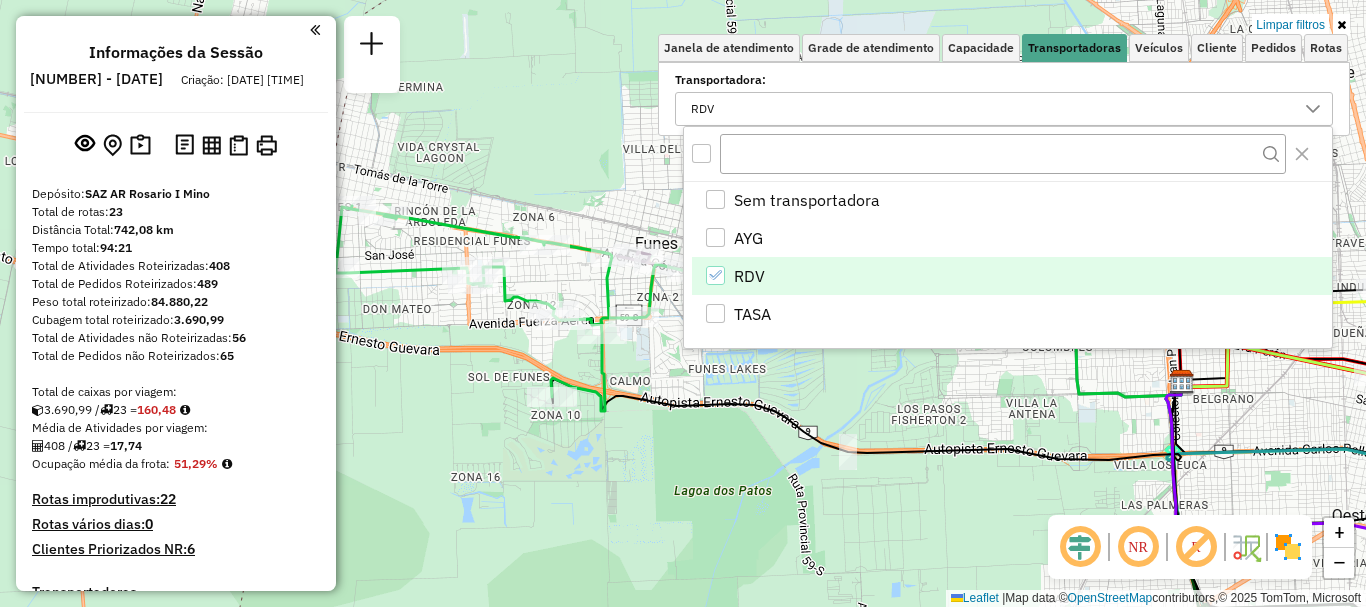 click at bounding box center (715, 275) 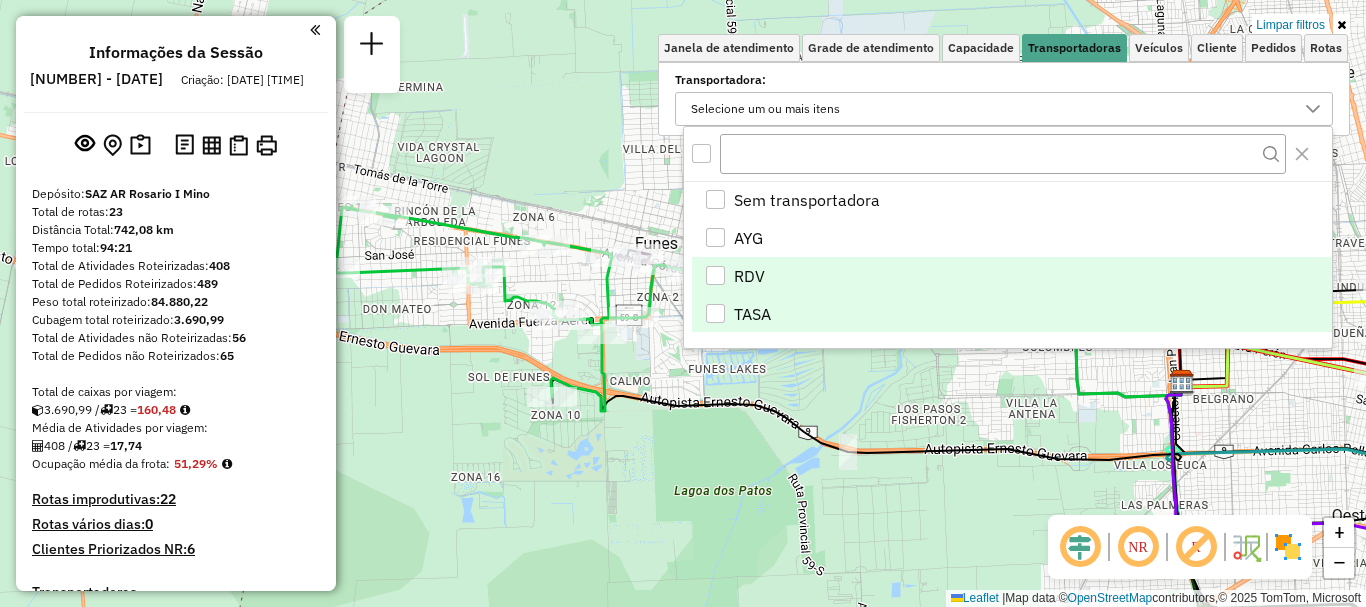 click on "TASA" at bounding box center (1012, 314) 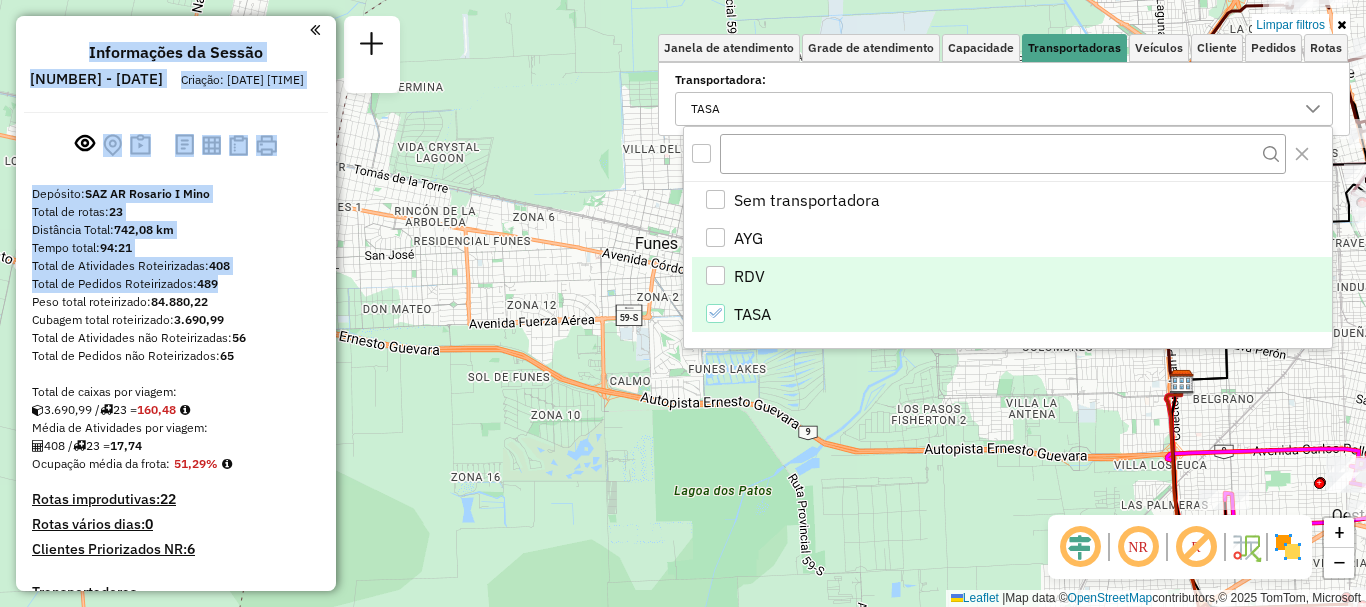 drag, startPoint x: 922, startPoint y: 498, endPoint x: 274, endPoint y: 298, distance: 678.16223 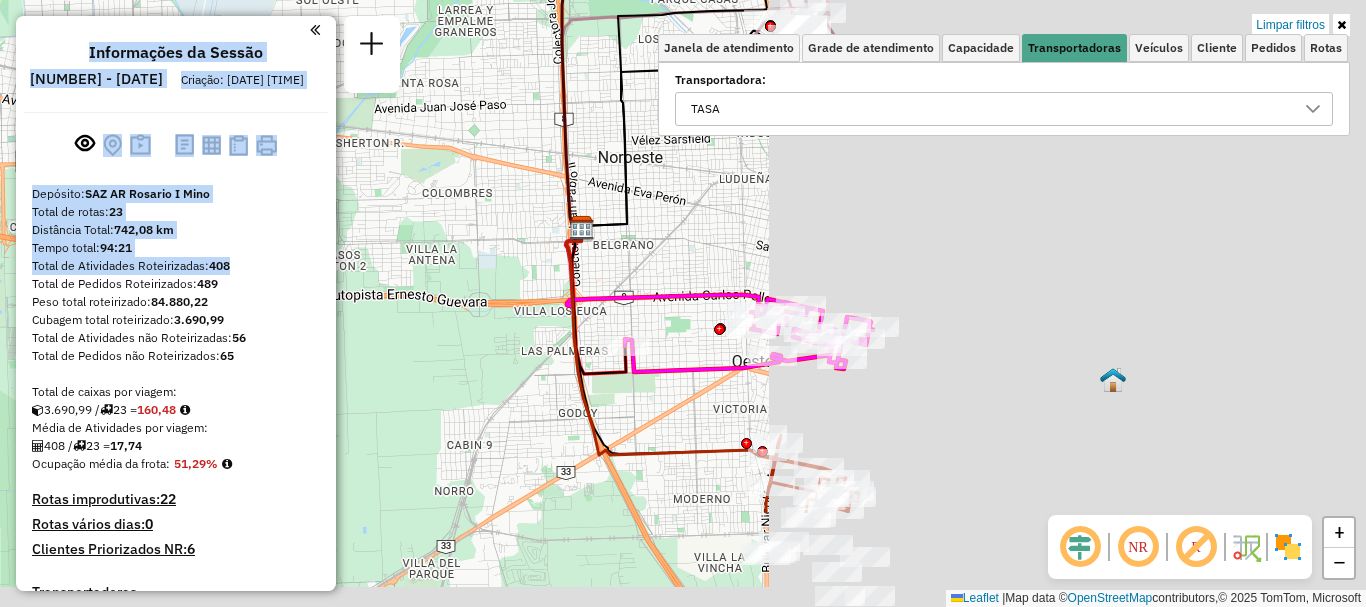 drag, startPoint x: 1030, startPoint y: 470, endPoint x: 464, endPoint y: 328, distance: 583.5409 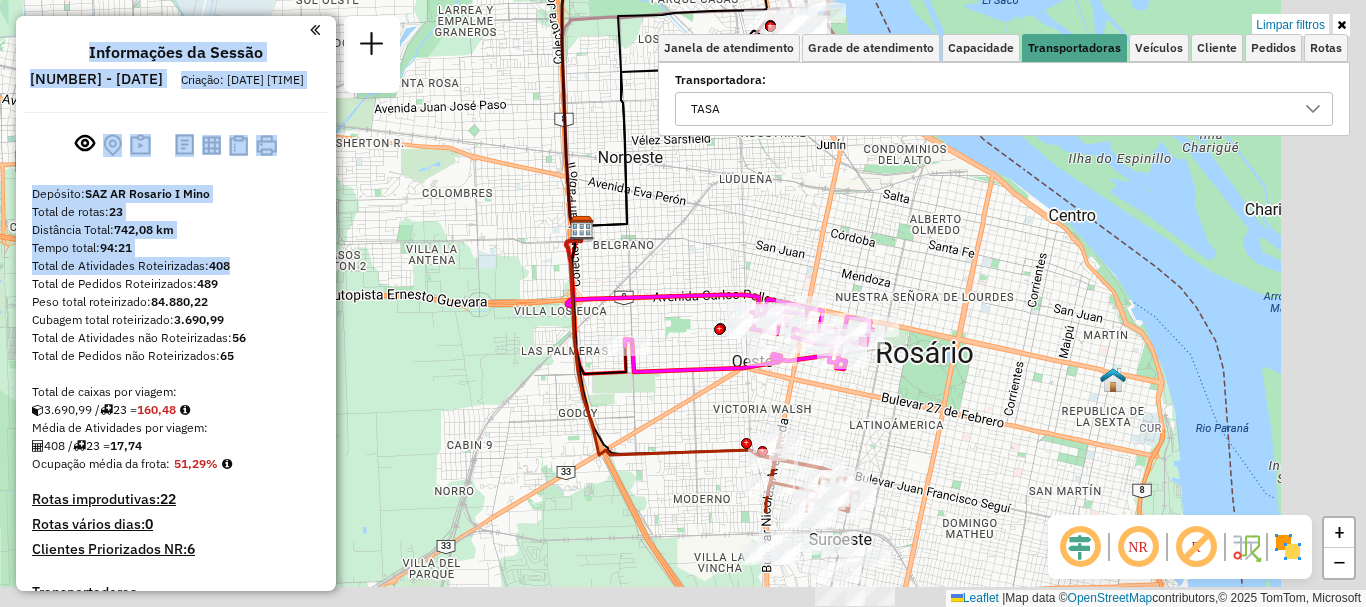 click on "Limpar filtros Janela de atendimento Grade de atendimento Capacidade Transportadoras Veículos Cliente Pedidos  Rotas Selecione os dias de semana para filtrar as janelas de atendimento  Seg   Ter   Qua   Qui   Sex   Sáb   Dom  Informe o período da janela de atendimento: De: Até:  Filtrar exatamente a janela do cliente  Considerar janela de atendimento padrão  Selecione os dias de semana para filtrar as grades de atendimento  Seg   Ter   Qua   Qui   Sex   Sáb   Dom   Considerar clientes sem dia de atendimento cadastrado  Clientes fora do dia de atendimento selecionado Filtrar as atividades entre os valores definidos abaixo:  Peso mínimo:   Peso máximo:   Cubagem mínima:   Cubagem máxima:   De:   Até:  Filtrar as atividades entre o tempo de atendimento definido abaixo:  De:   Até:   Considerar capacidade total dos clientes não roteirizados Transportadora: TASA Tipo de veículo: Selecione um ou mais itens Veículo: Selecione um ou mais itens Motorista: Selecione um ou mais itens Nome: Rótulo: Setor:" 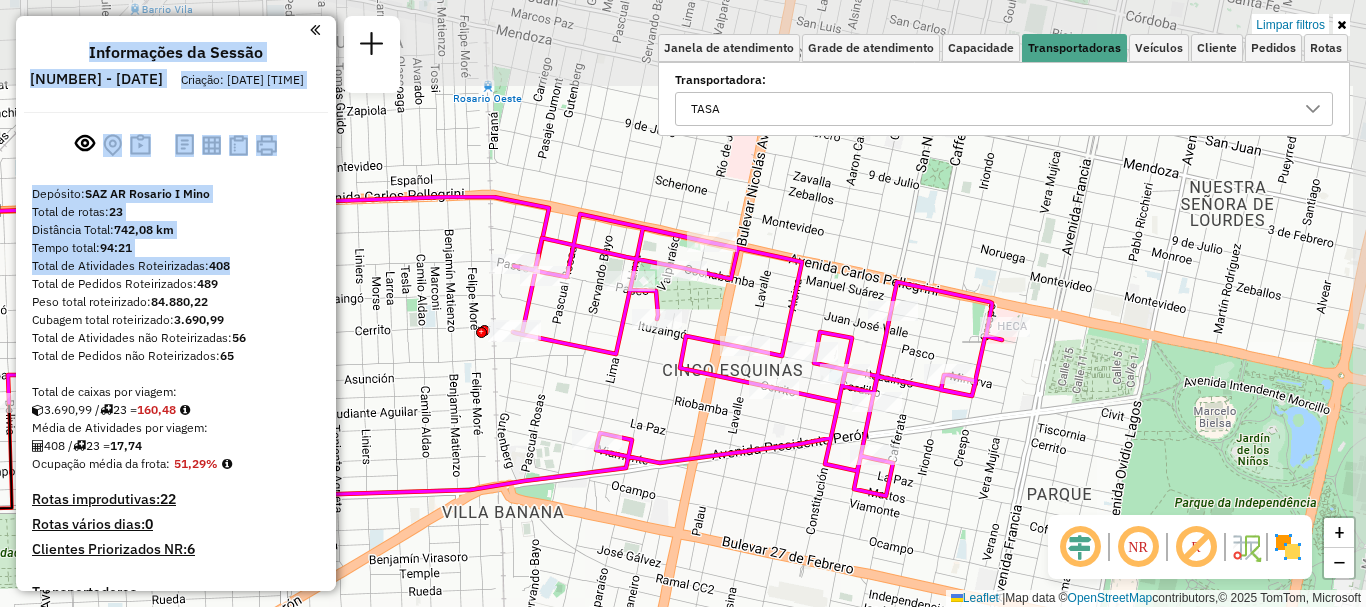 drag, startPoint x: 797, startPoint y: 403, endPoint x: 745, endPoint y: 600, distance: 203.74739 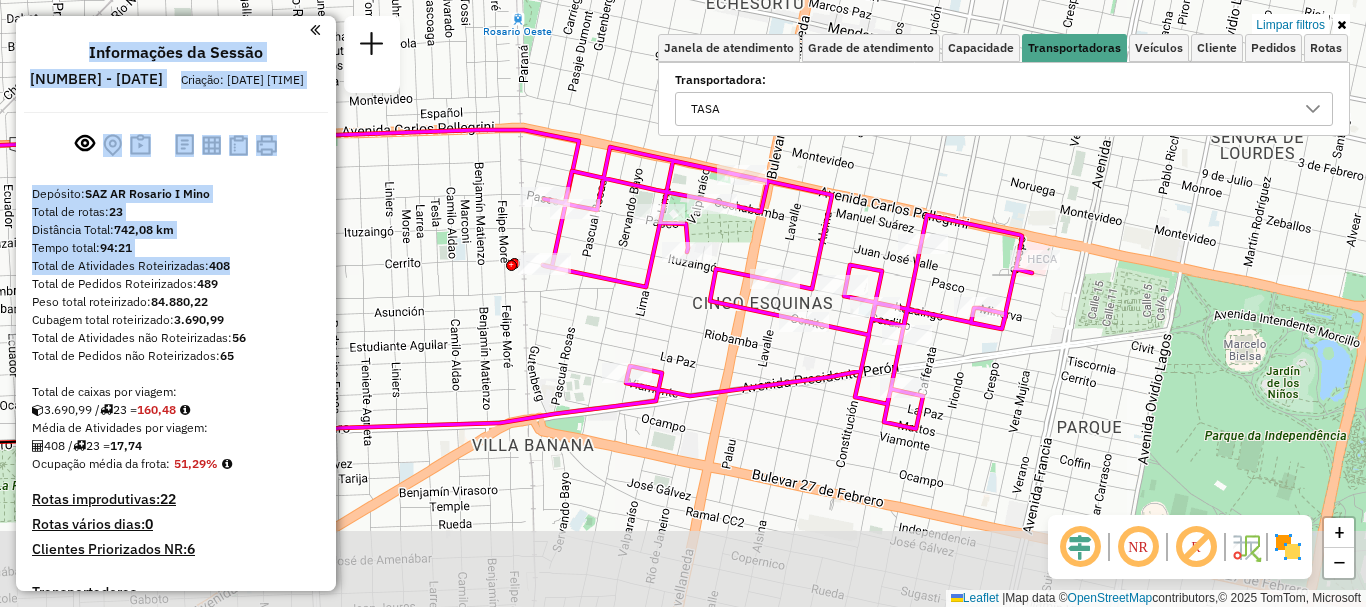 drag, startPoint x: 866, startPoint y: 527, endPoint x: 857, endPoint y: 317, distance: 210.19276 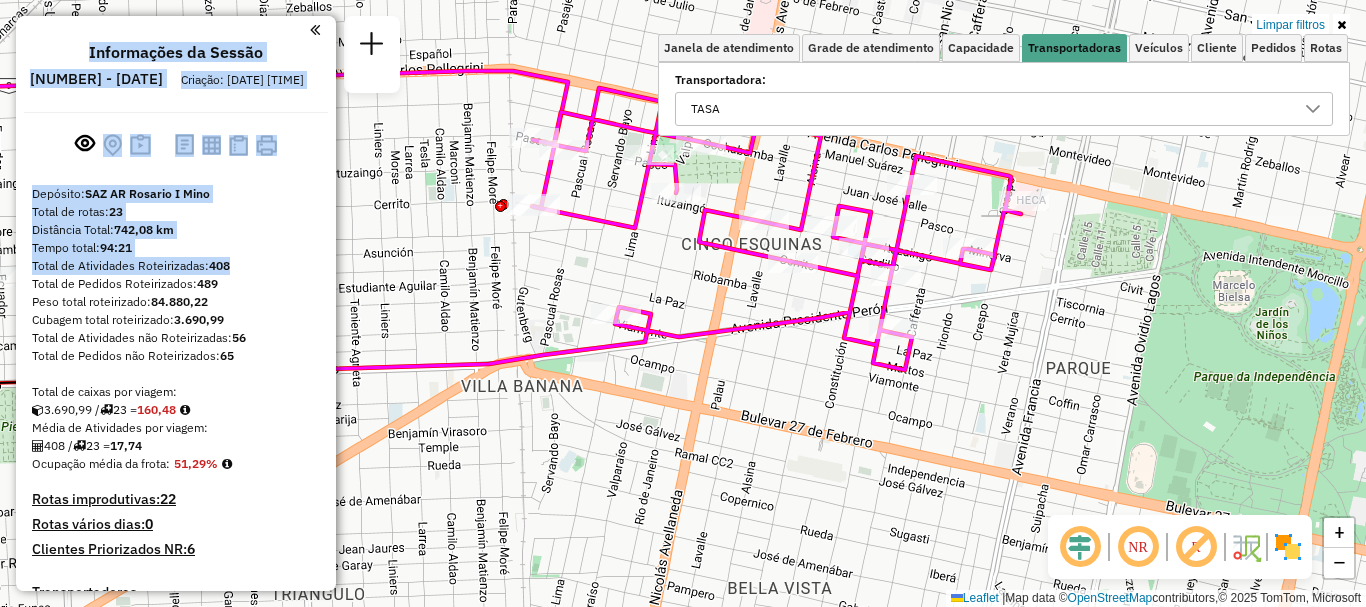drag, startPoint x: 774, startPoint y: 443, endPoint x: 677, endPoint y: 165, distance: 294.43674 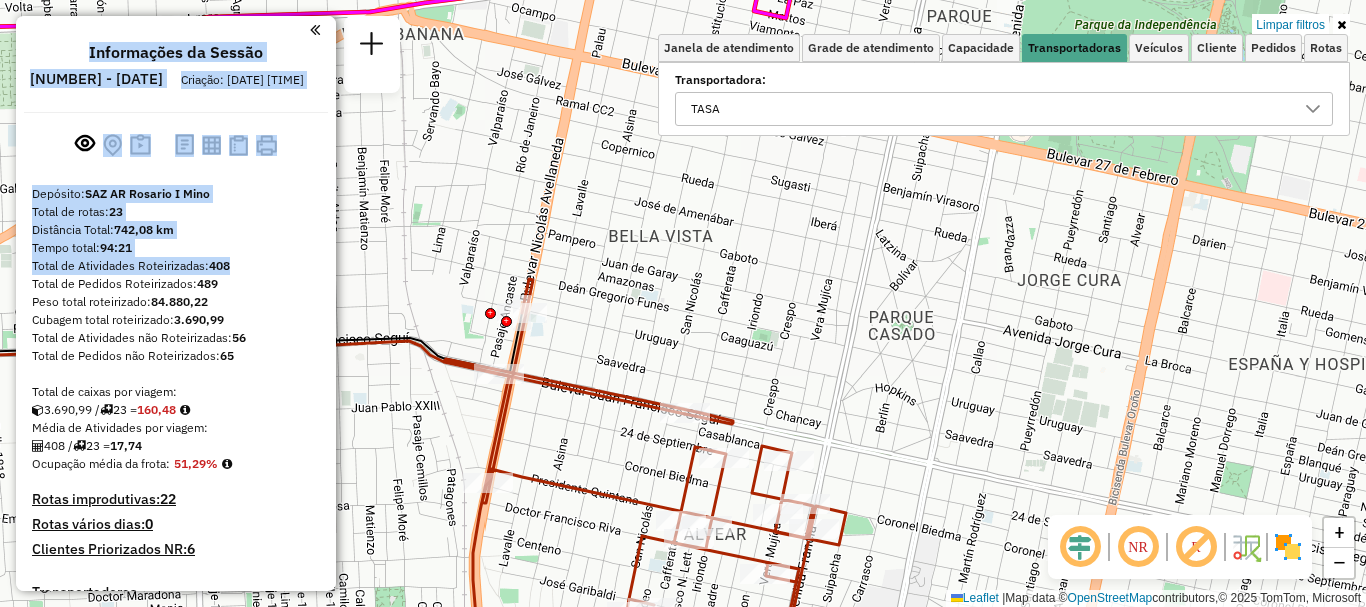 drag, startPoint x: 762, startPoint y: 386, endPoint x: 693, endPoint y: 116, distance: 278.67725 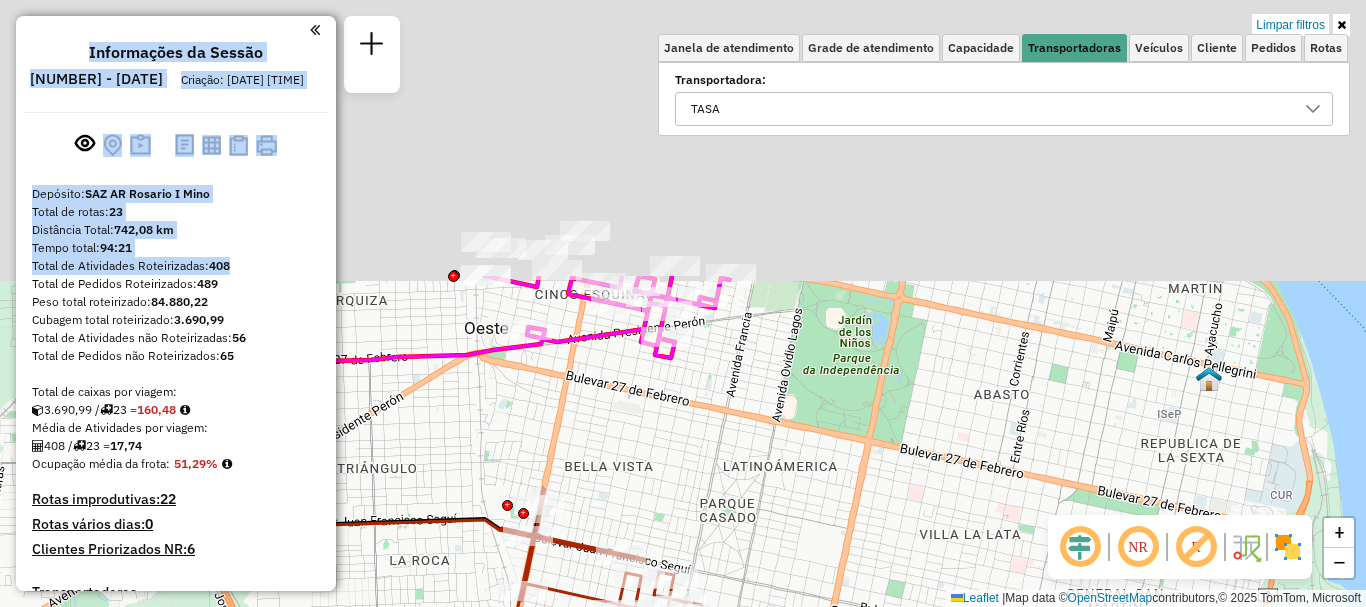 drag, startPoint x: 804, startPoint y: 398, endPoint x: 747, endPoint y: 646, distance: 254.46611 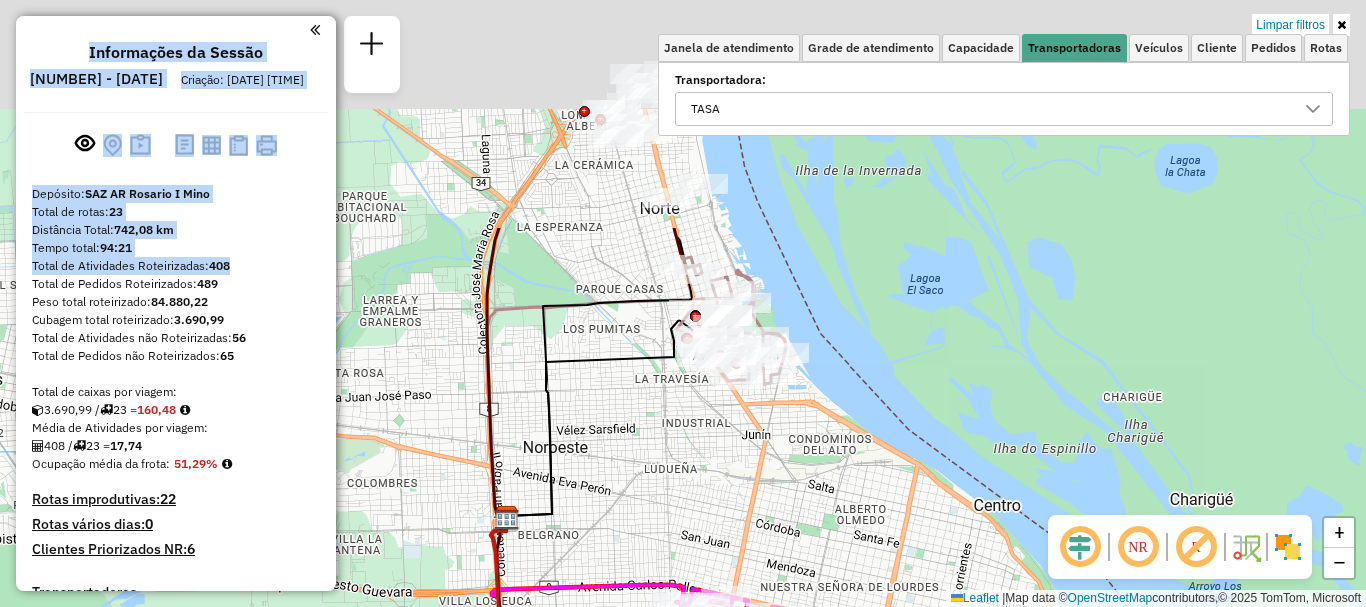 drag, startPoint x: 814, startPoint y: 223, endPoint x: 871, endPoint y: 555, distance: 336.85754 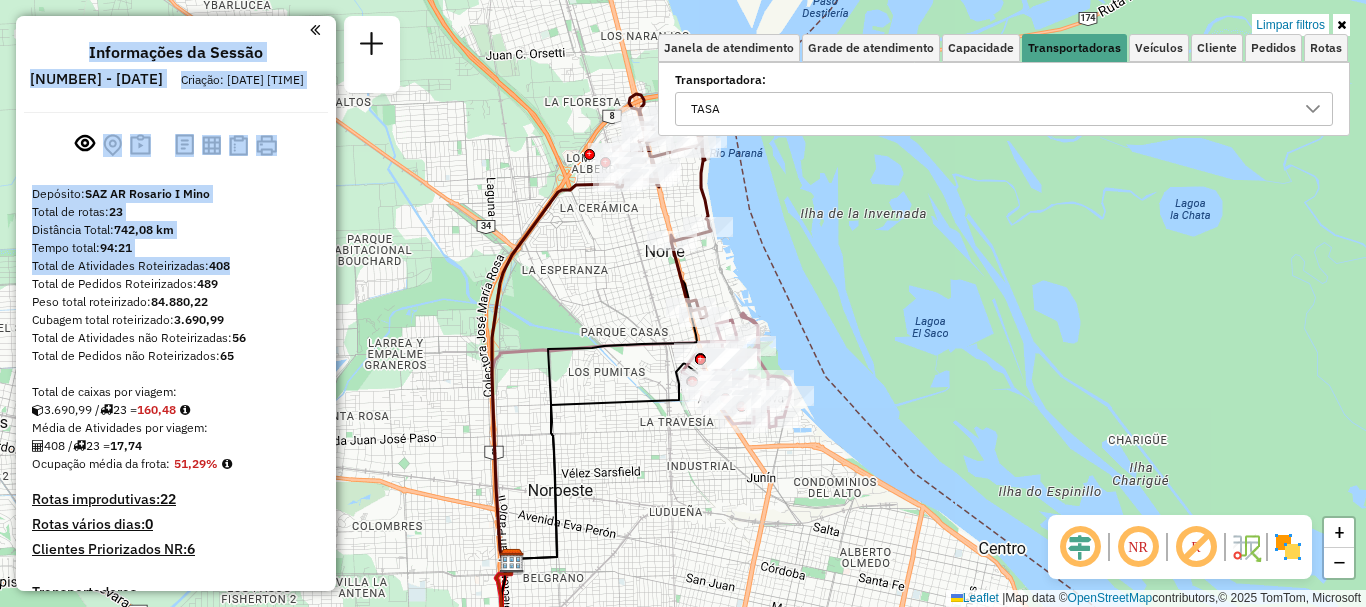 click 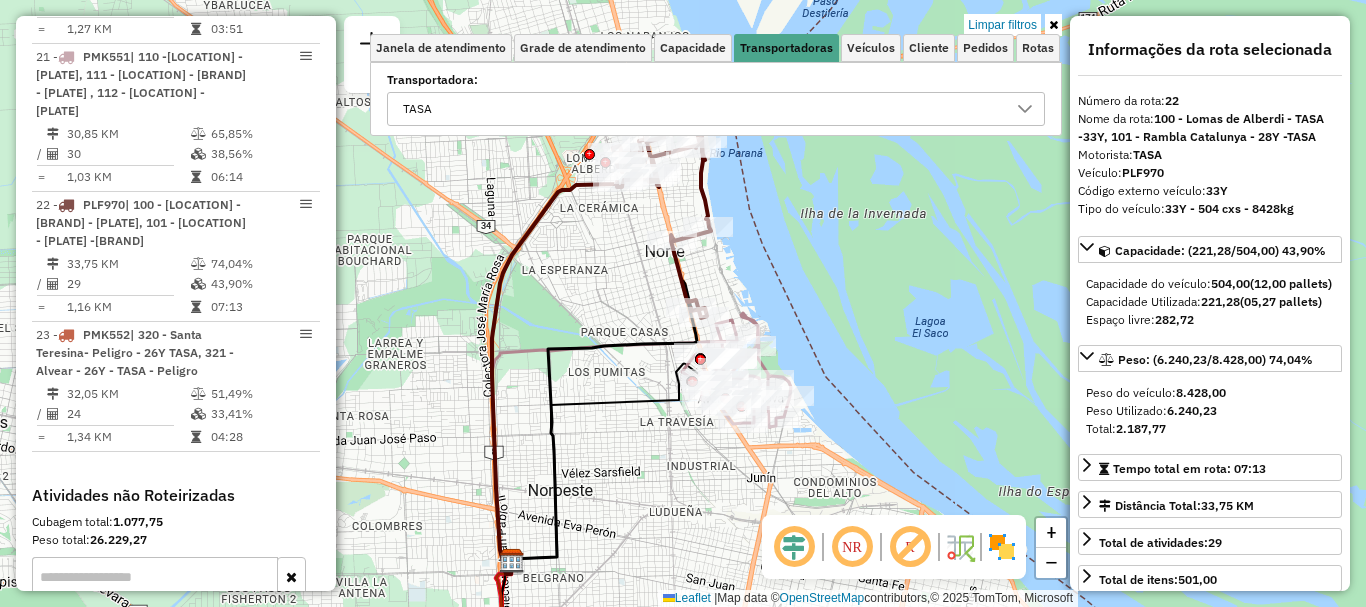 scroll, scrollTop: 965, scrollLeft: 0, axis: vertical 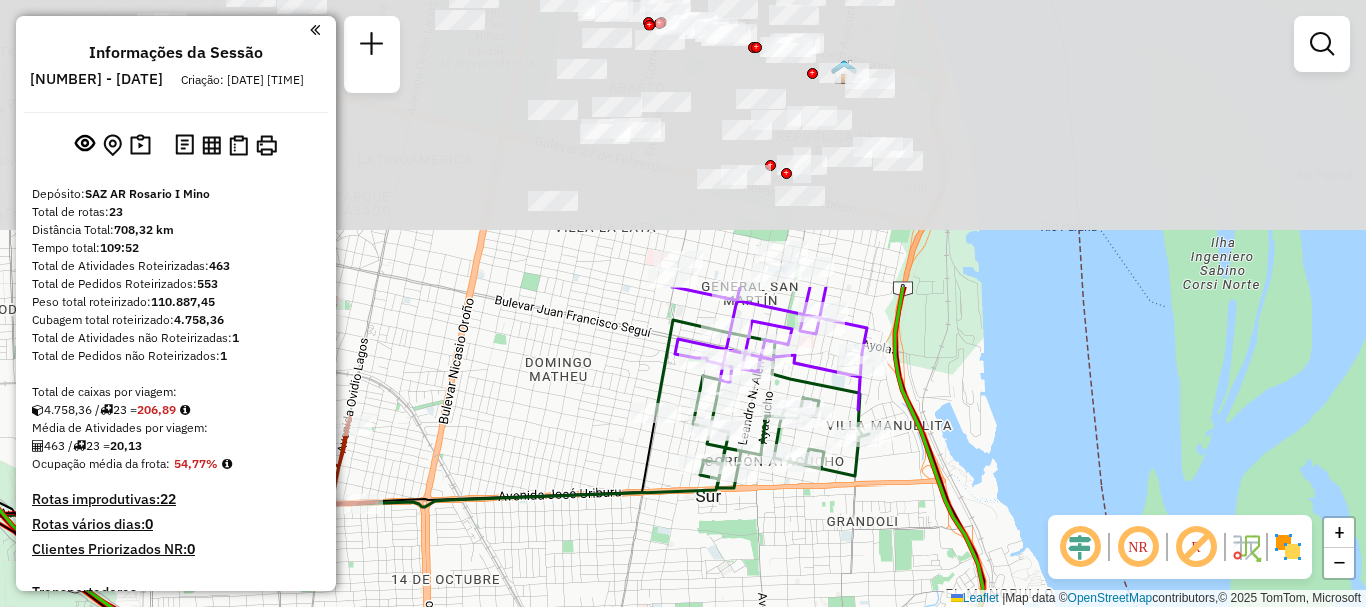 drag, startPoint x: 694, startPoint y: 273, endPoint x: 701, endPoint y: 567, distance: 294.0833 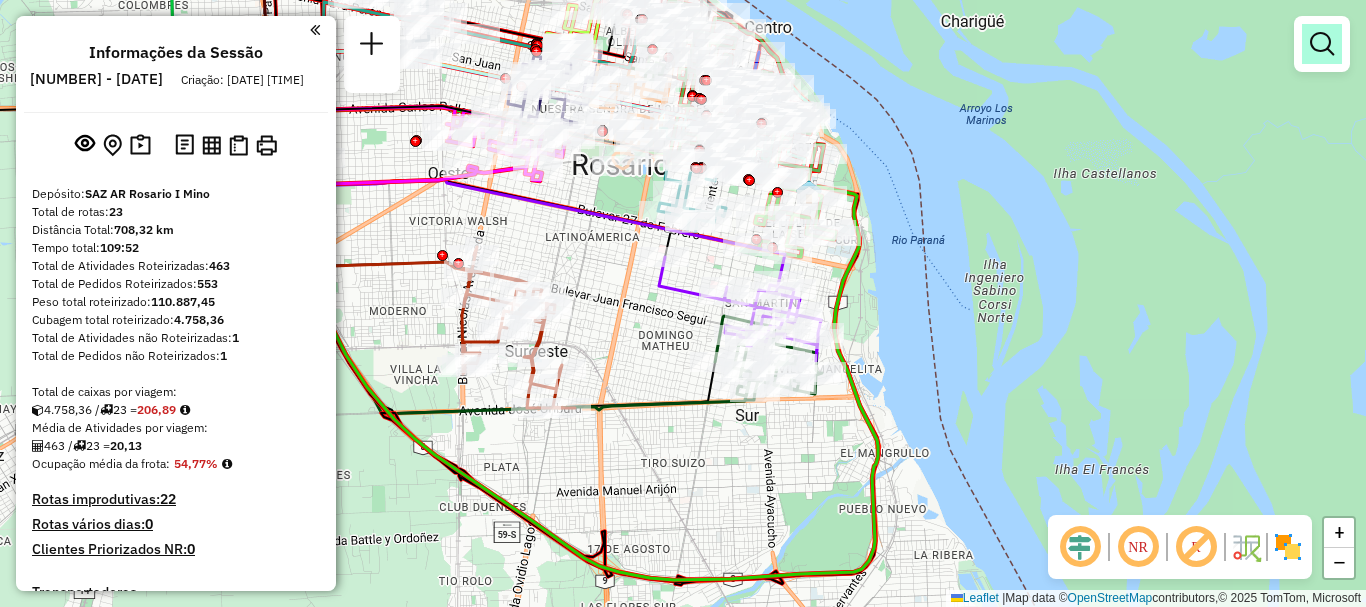 click at bounding box center [1322, 44] 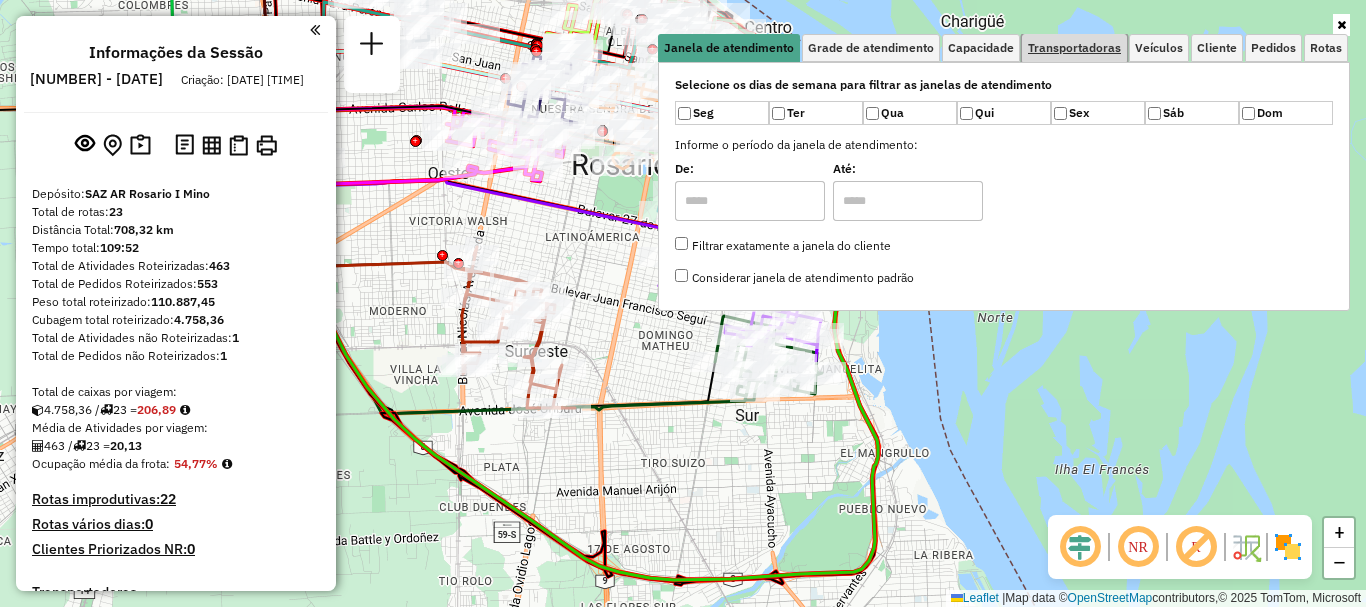 click on "Transportadoras" at bounding box center (1074, 48) 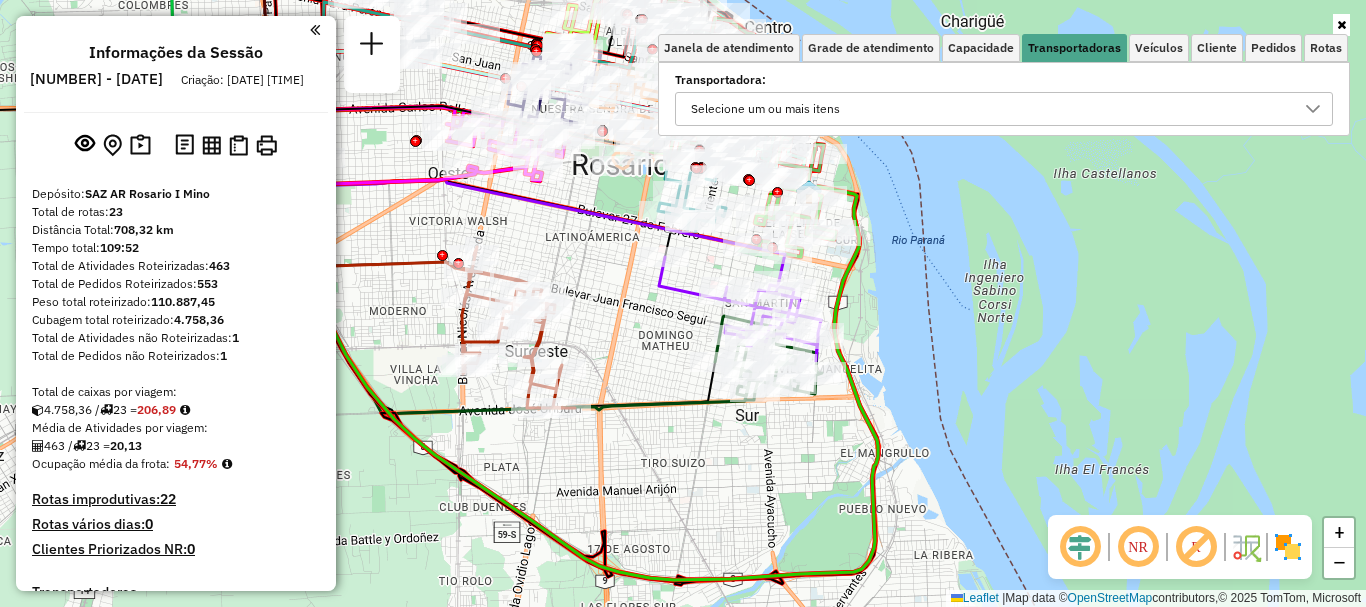 click 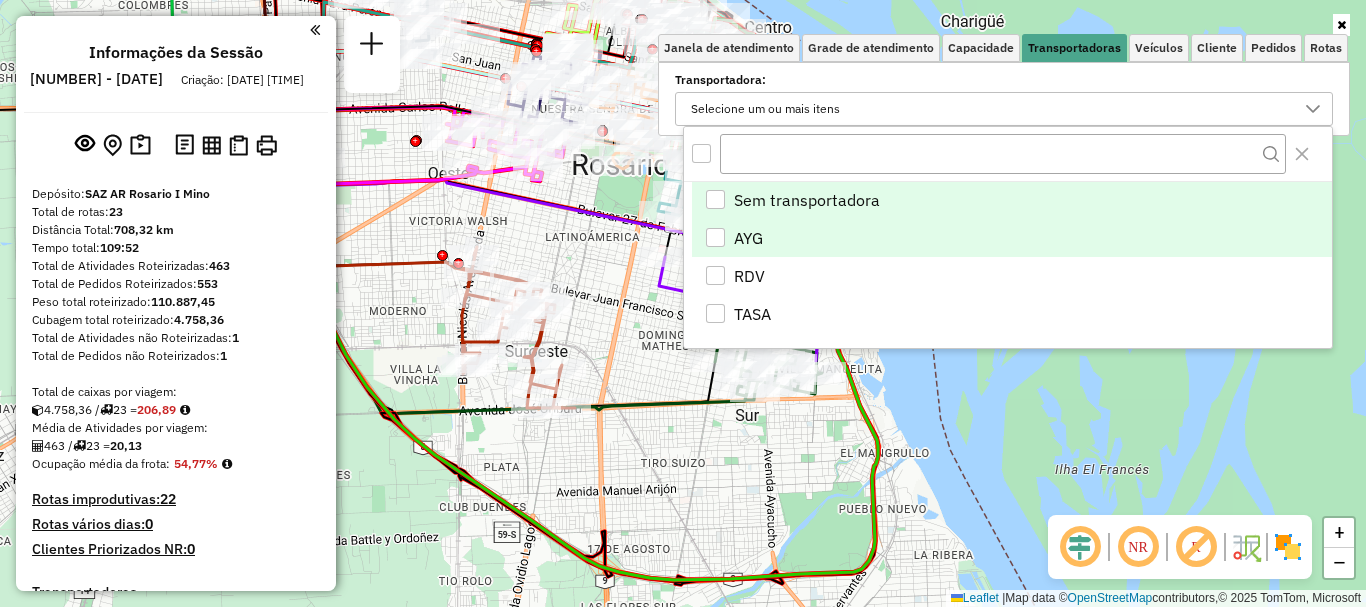 click at bounding box center (715, 237) 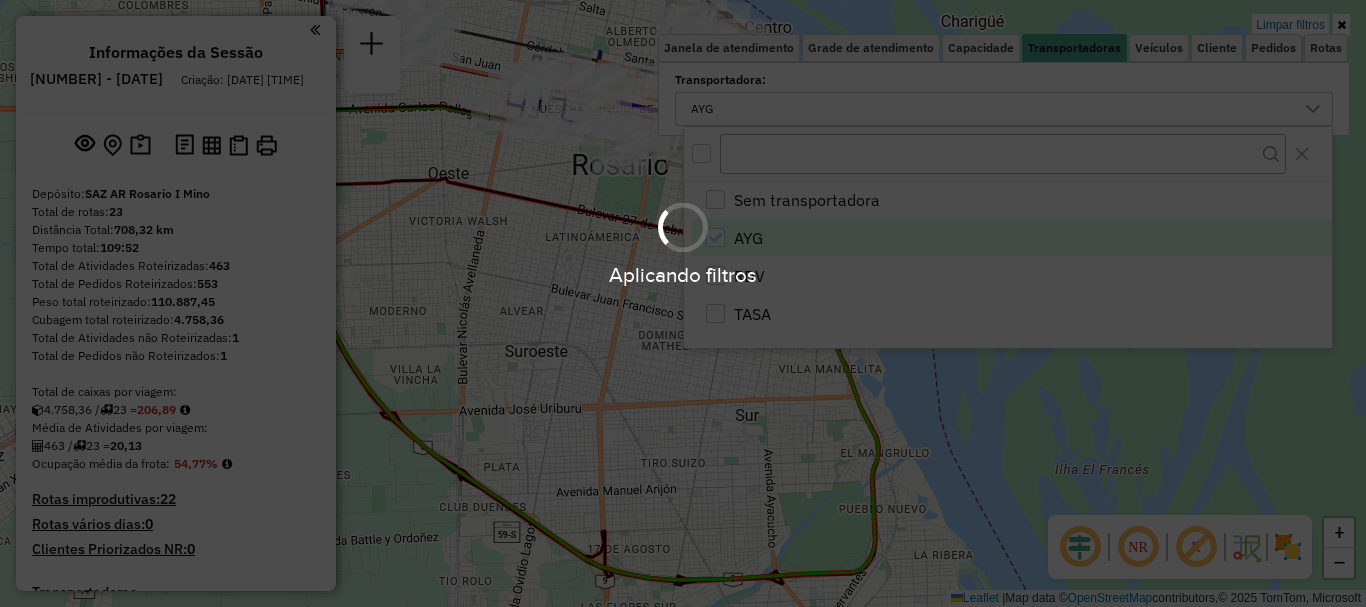 click on "Aplicando filtros" at bounding box center (683, 303) 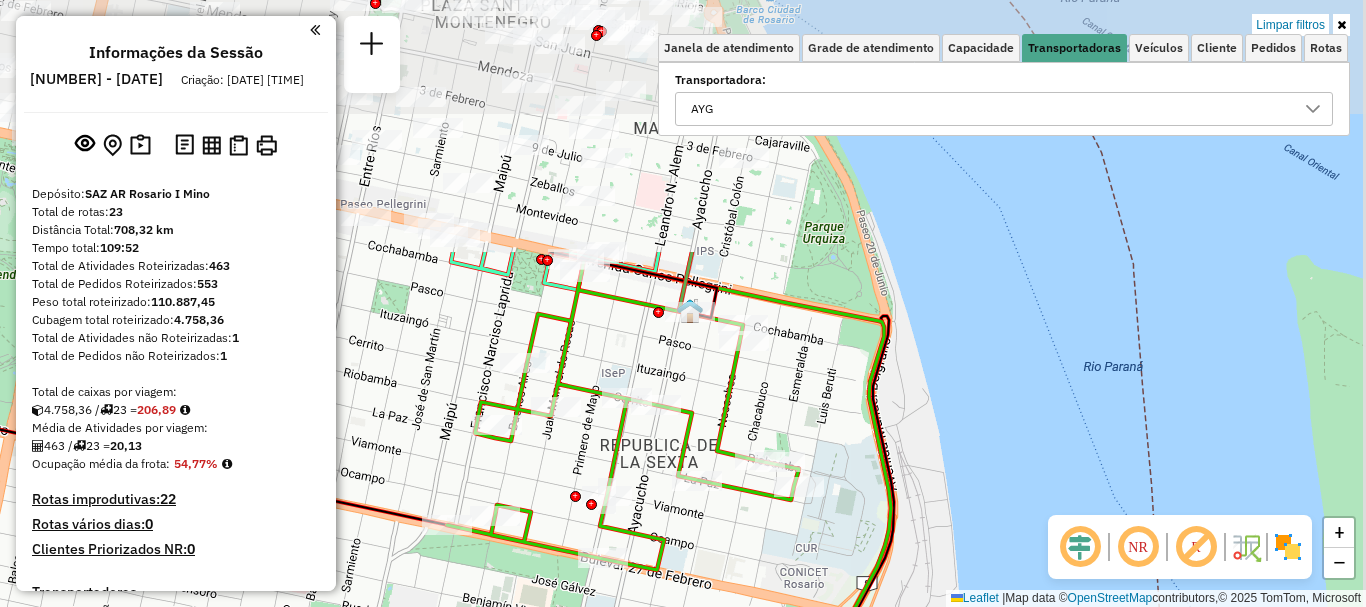 drag, startPoint x: 753, startPoint y: 576, endPoint x: 739, endPoint y: 646, distance: 71.38628 